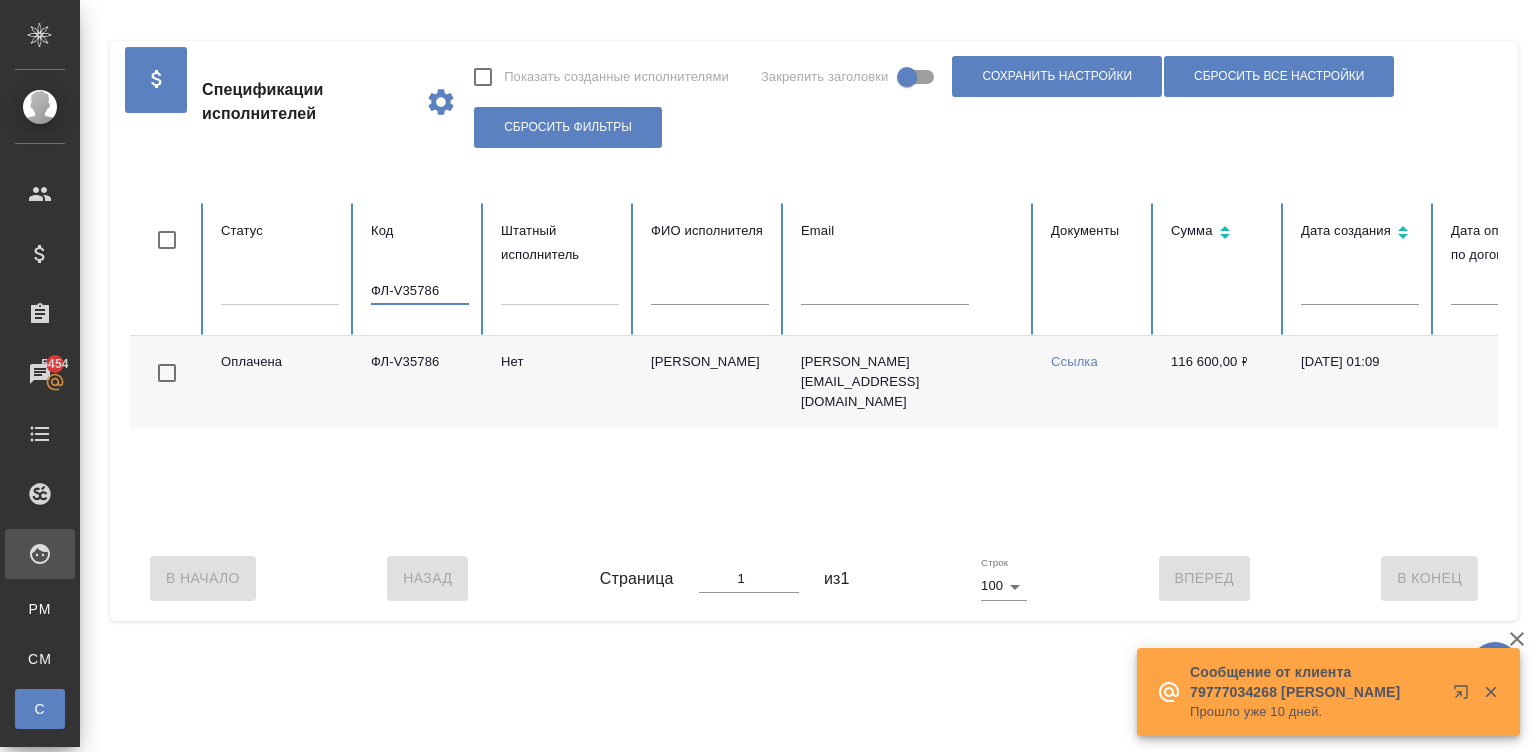 scroll, scrollTop: 0, scrollLeft: 0, axis: both 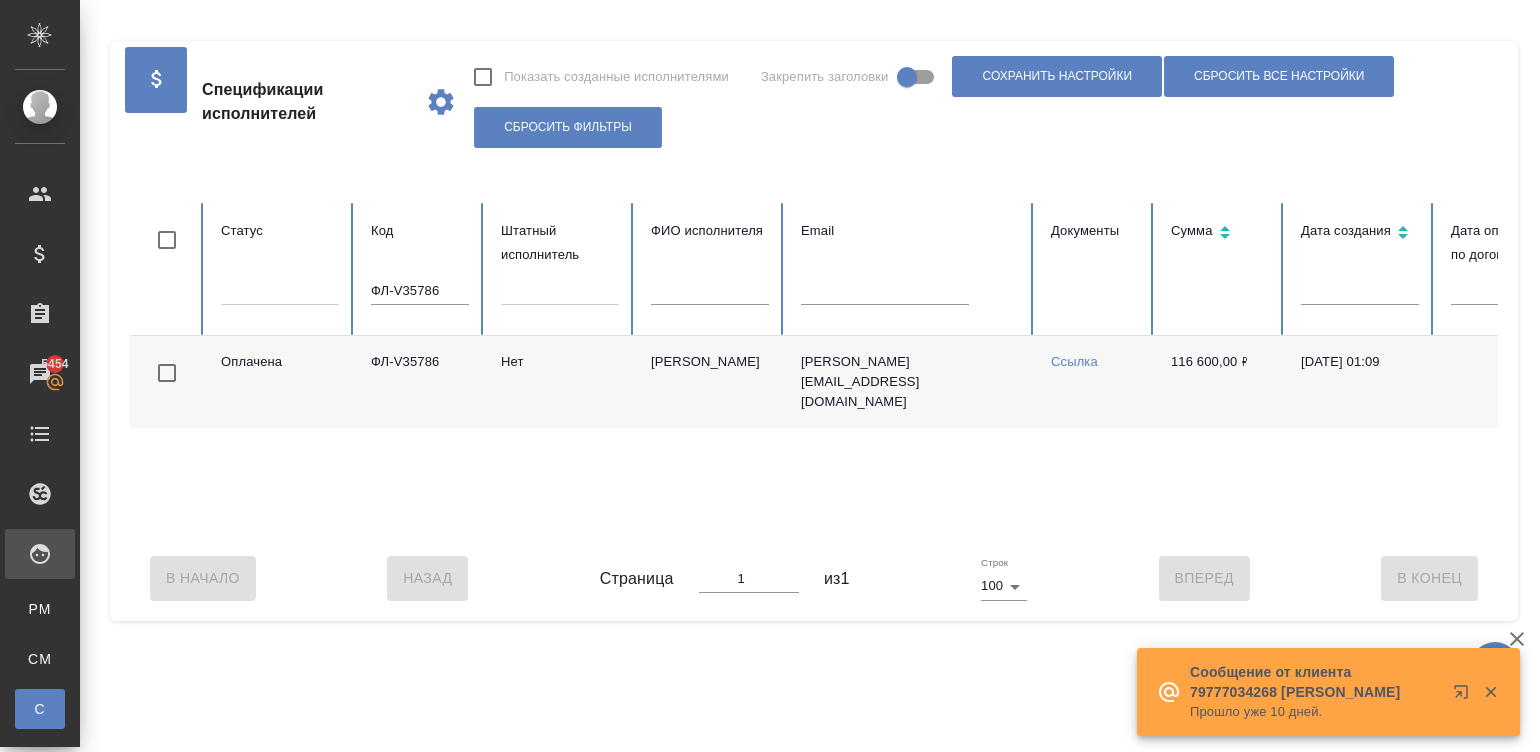 click on "Сообщение от клиента 79777034268 Анна" at bounding box center (1315, 682) 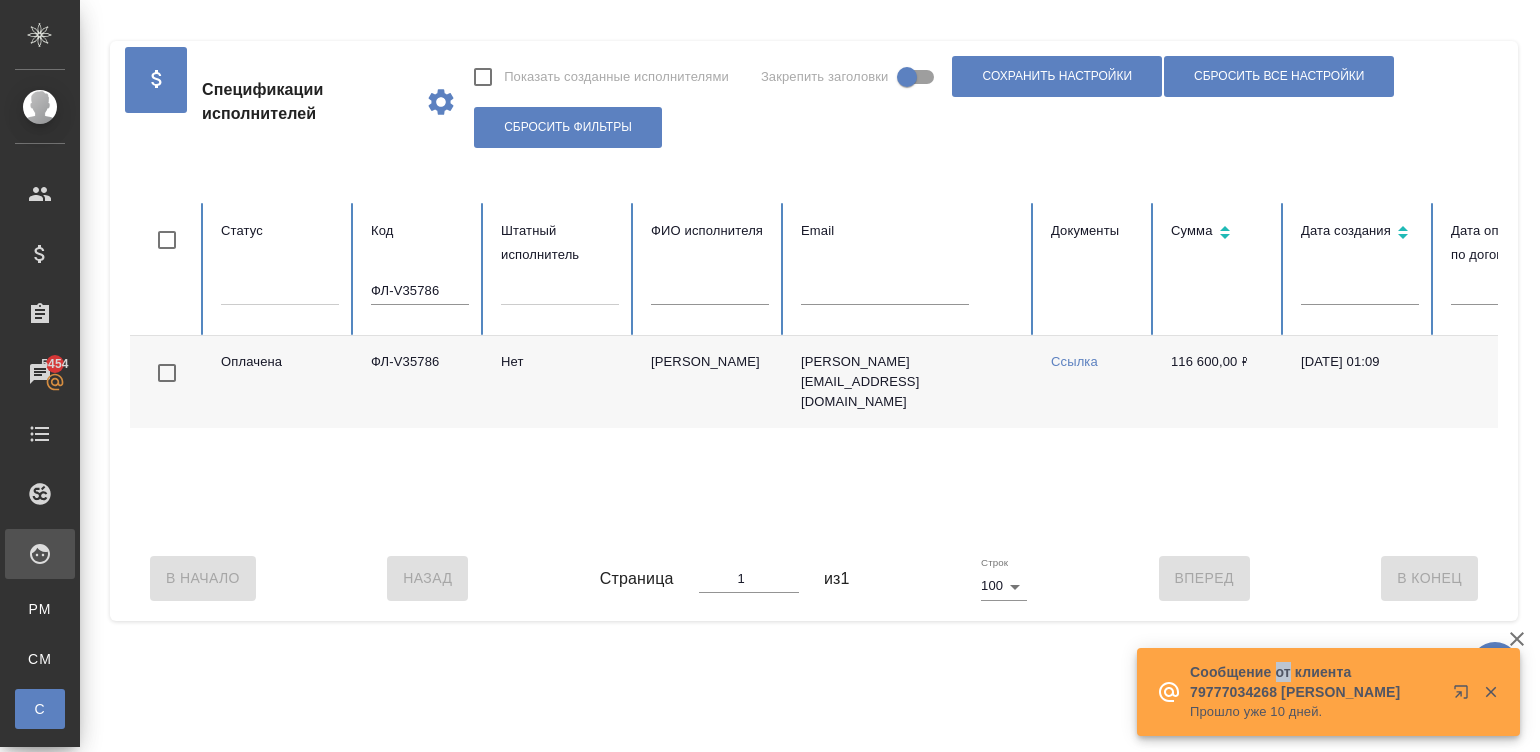 click on "Сообщение от клиента 79777034268 Анна" at bounding box center [1315, 682] 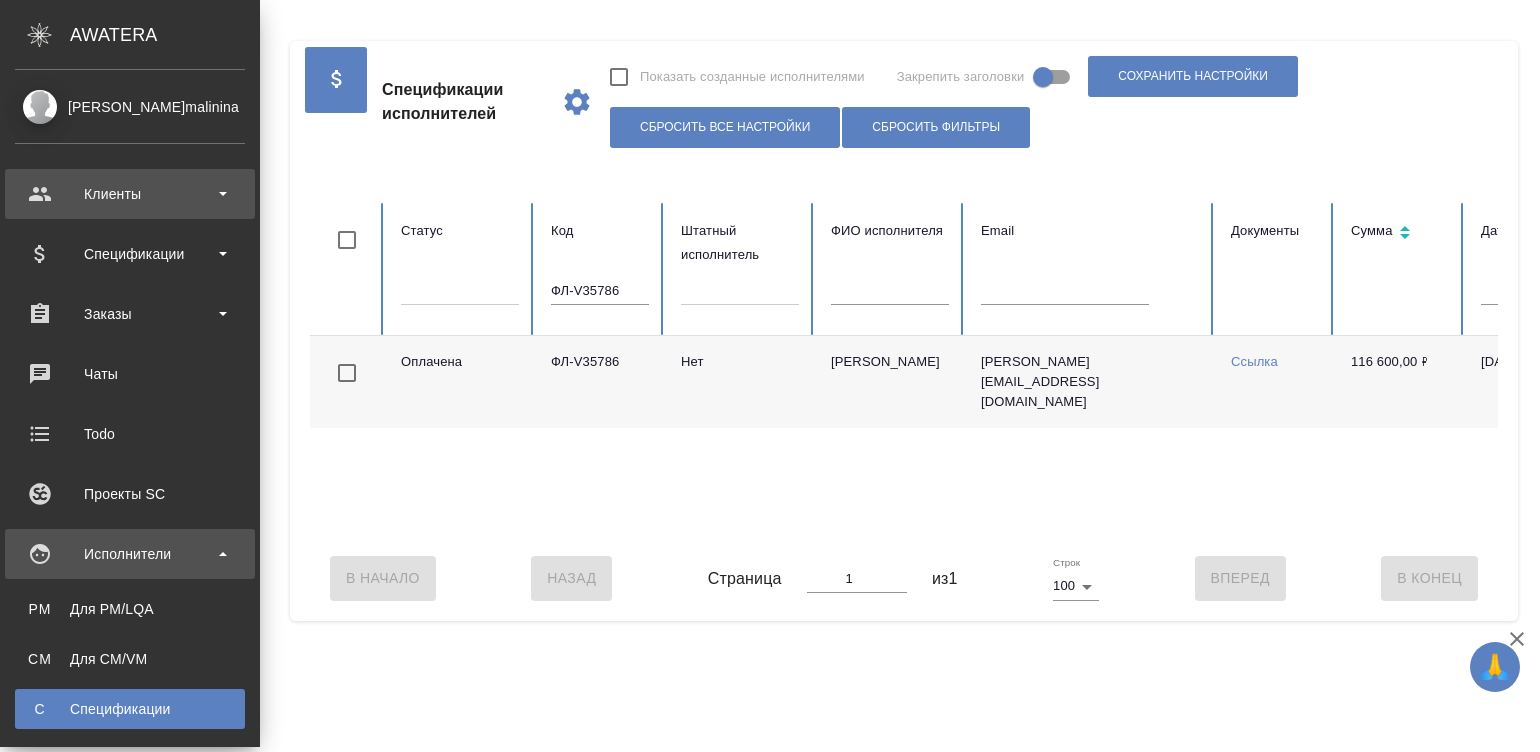click on "Клиенты" at bounding box center [130, 194] 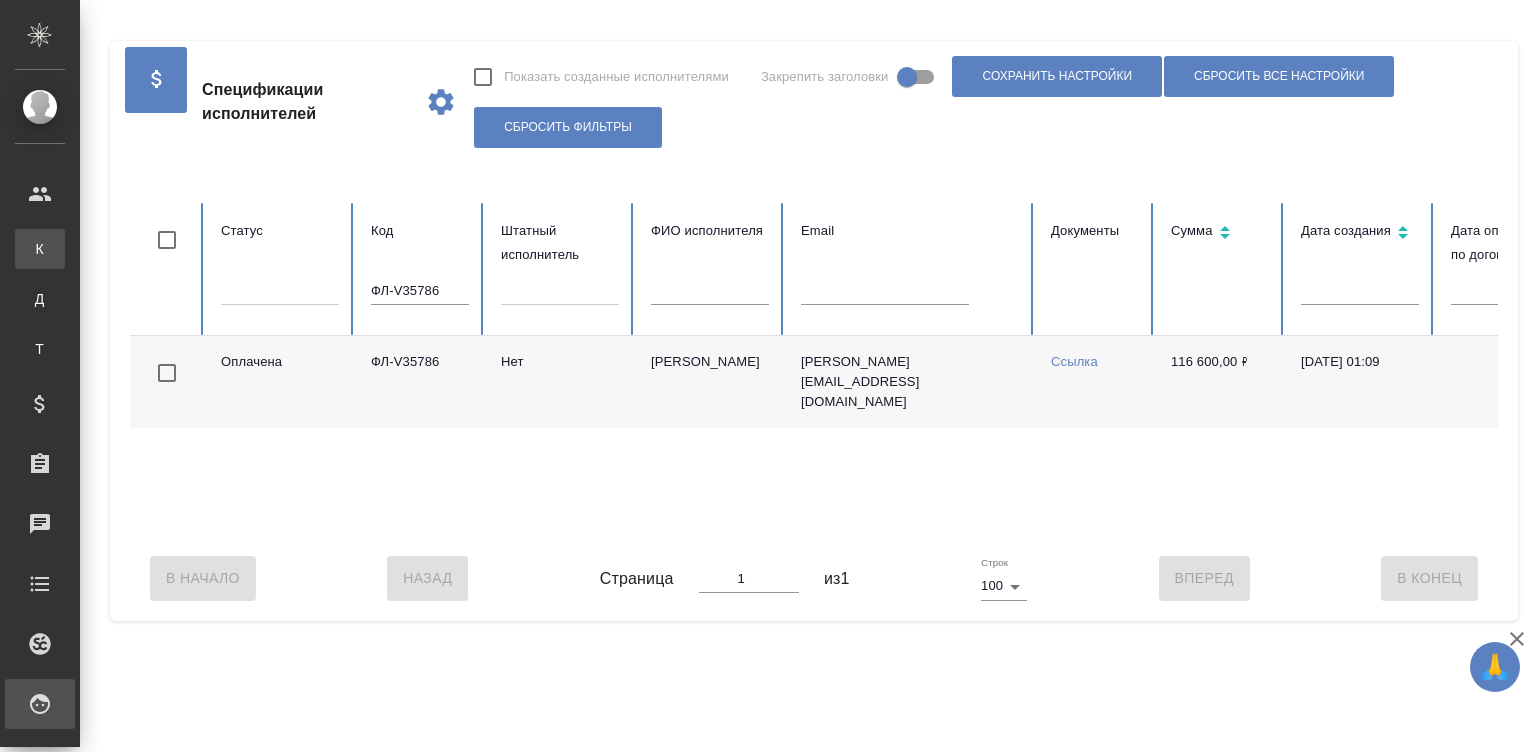 click on "Клиенты" at bounding box center [15, 249] 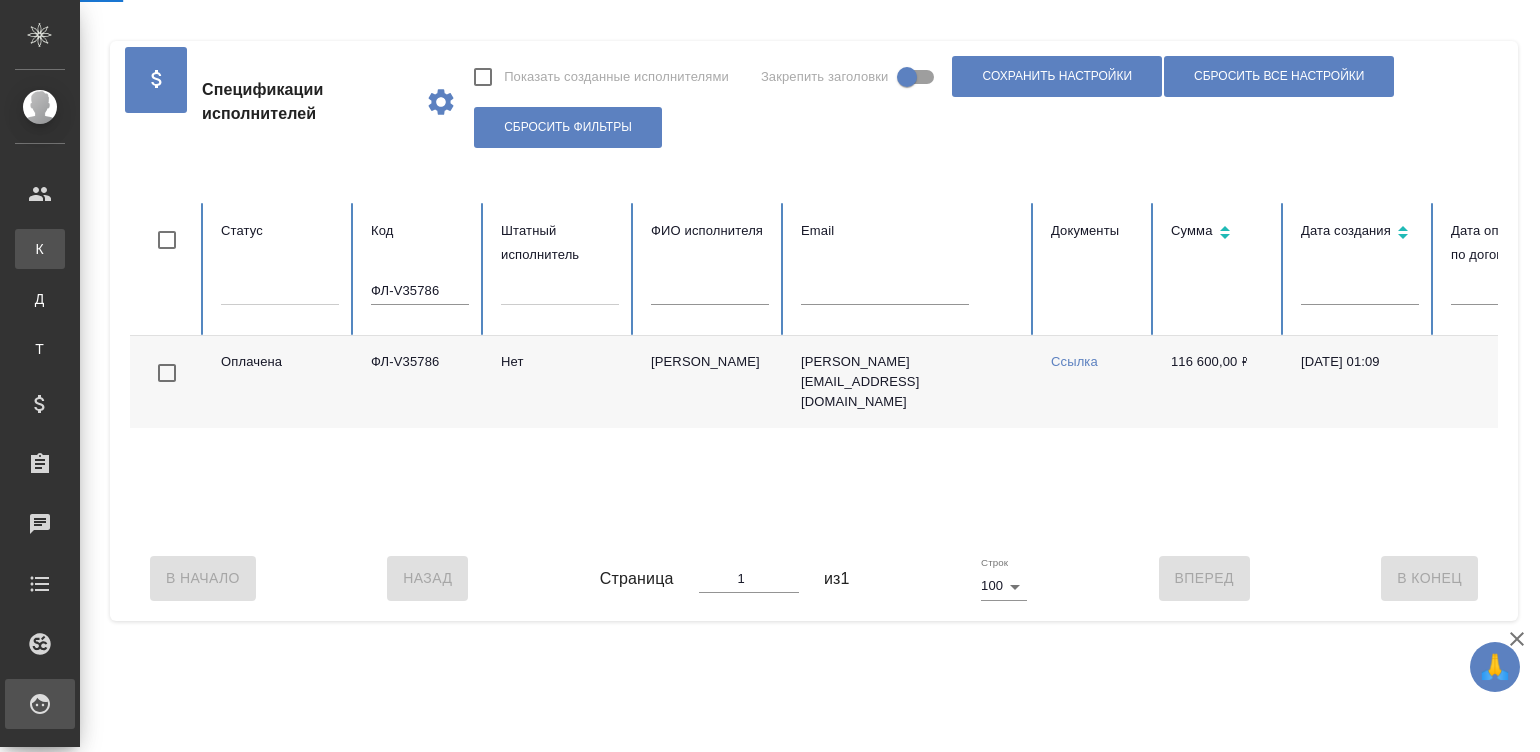select on "RU" 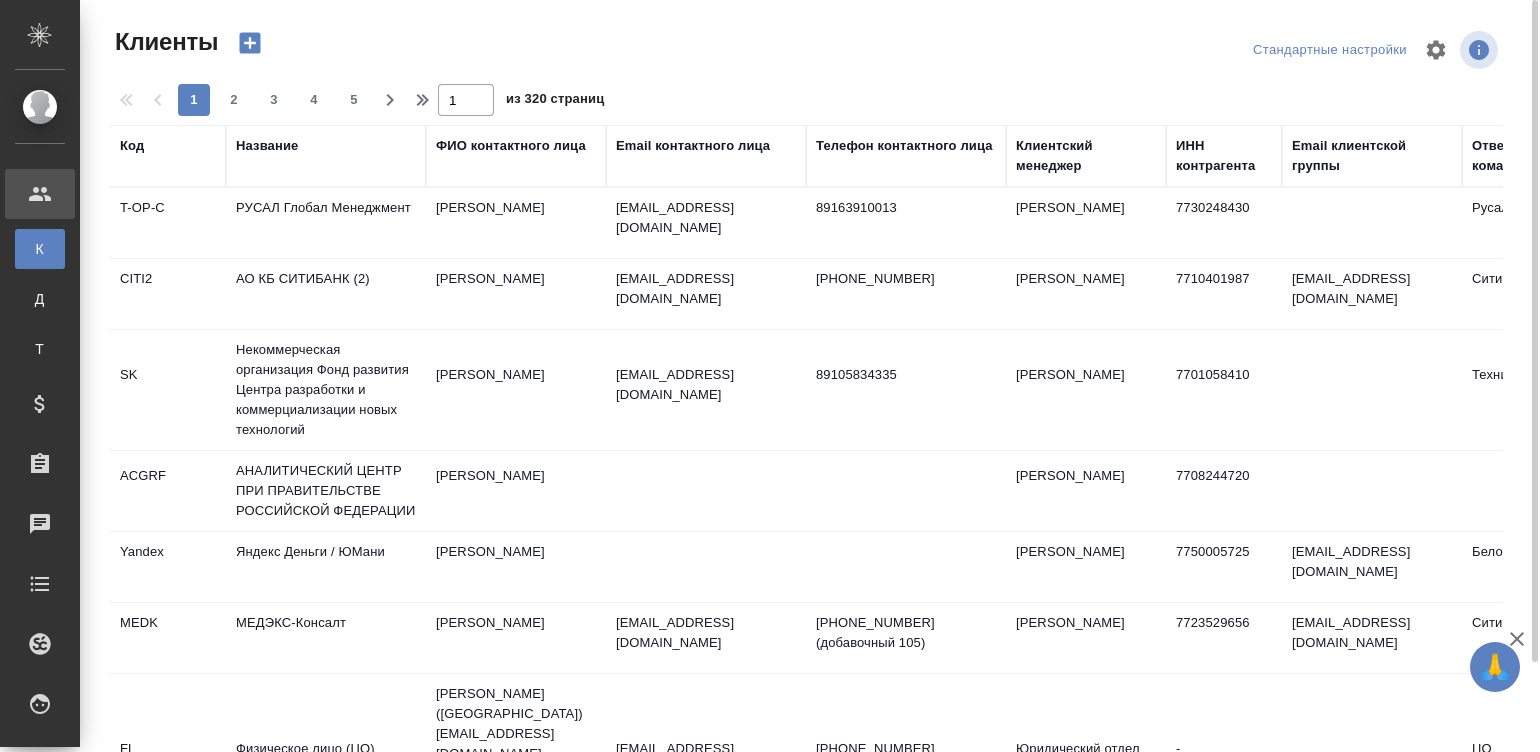 click on "Название" at bounding box center [267, 146] 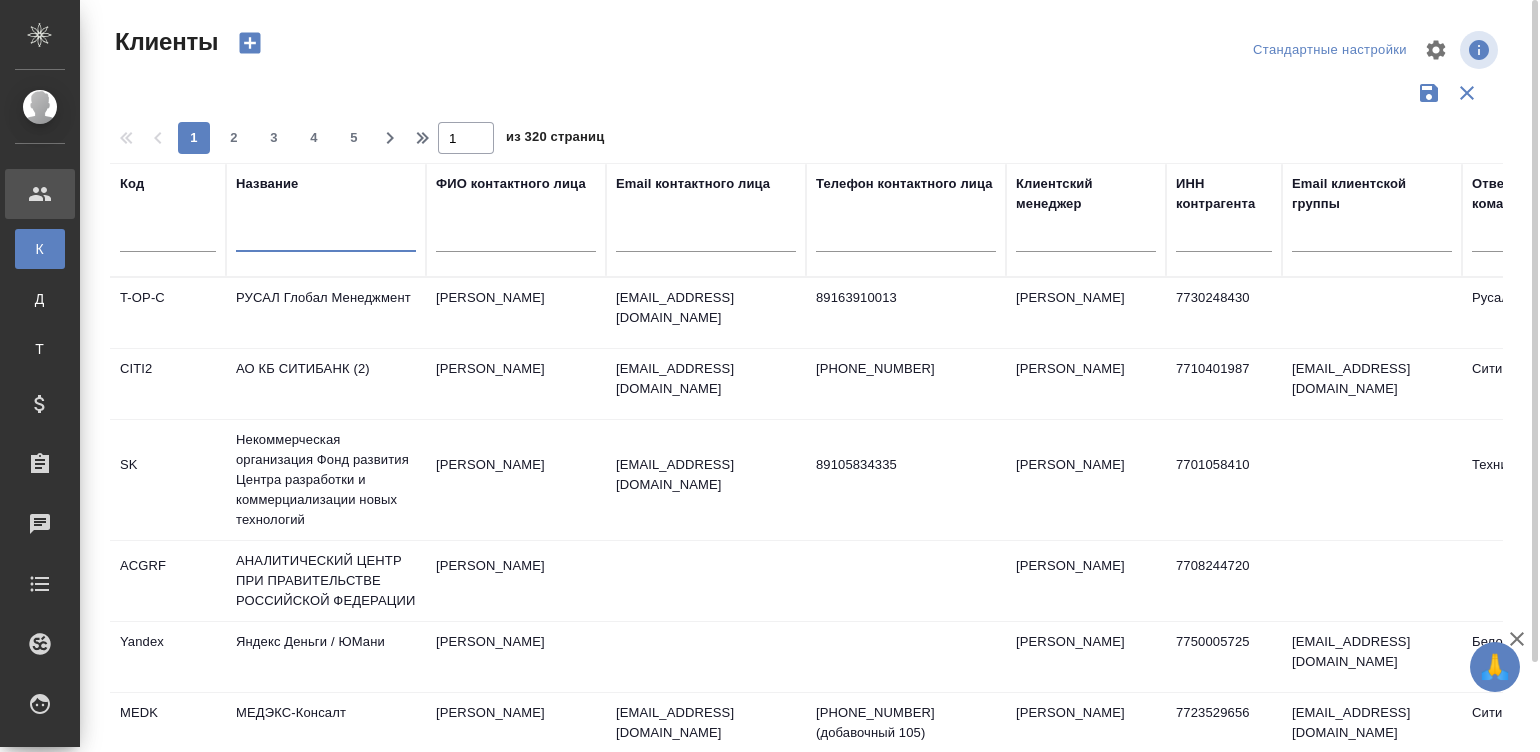click at bounding box center (326, 239) 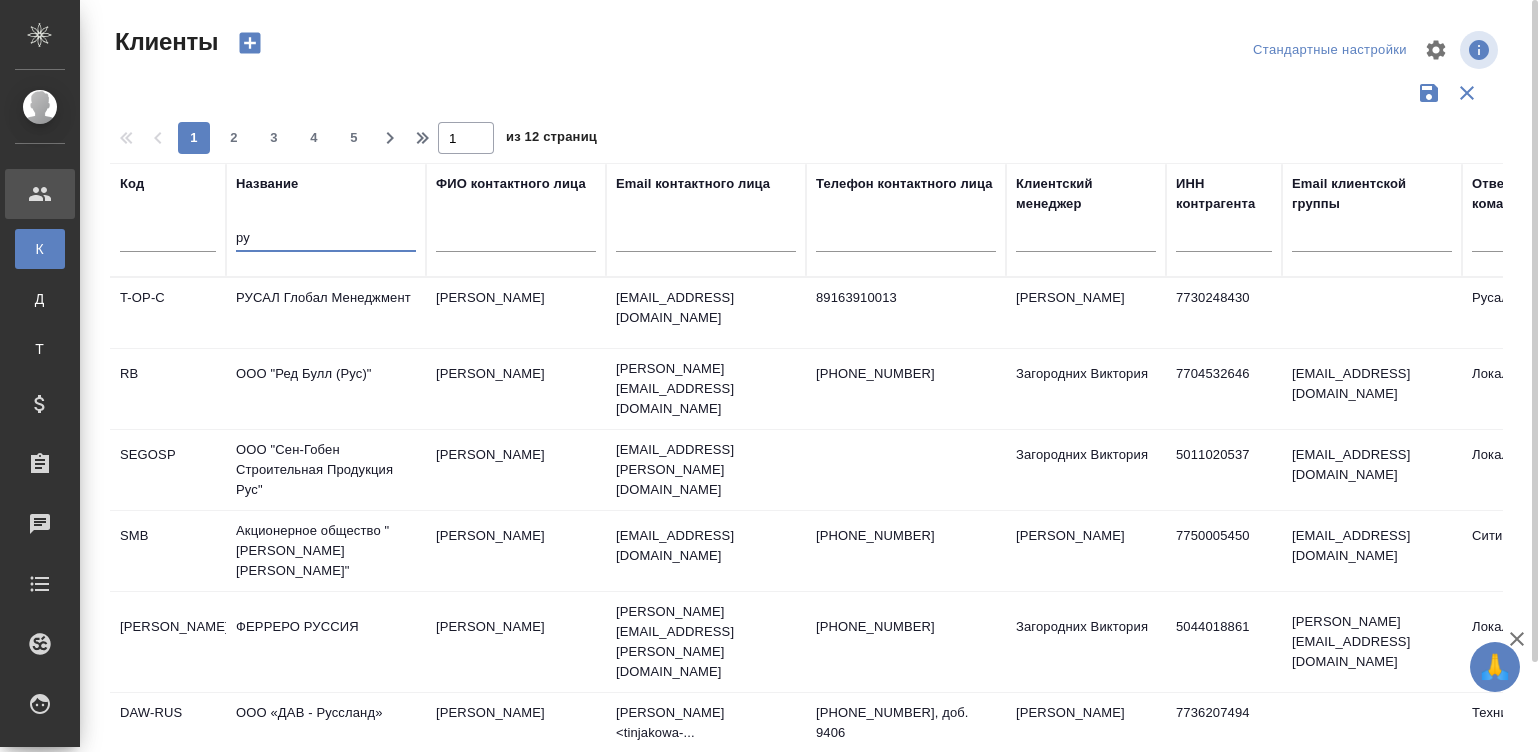 type on "р" 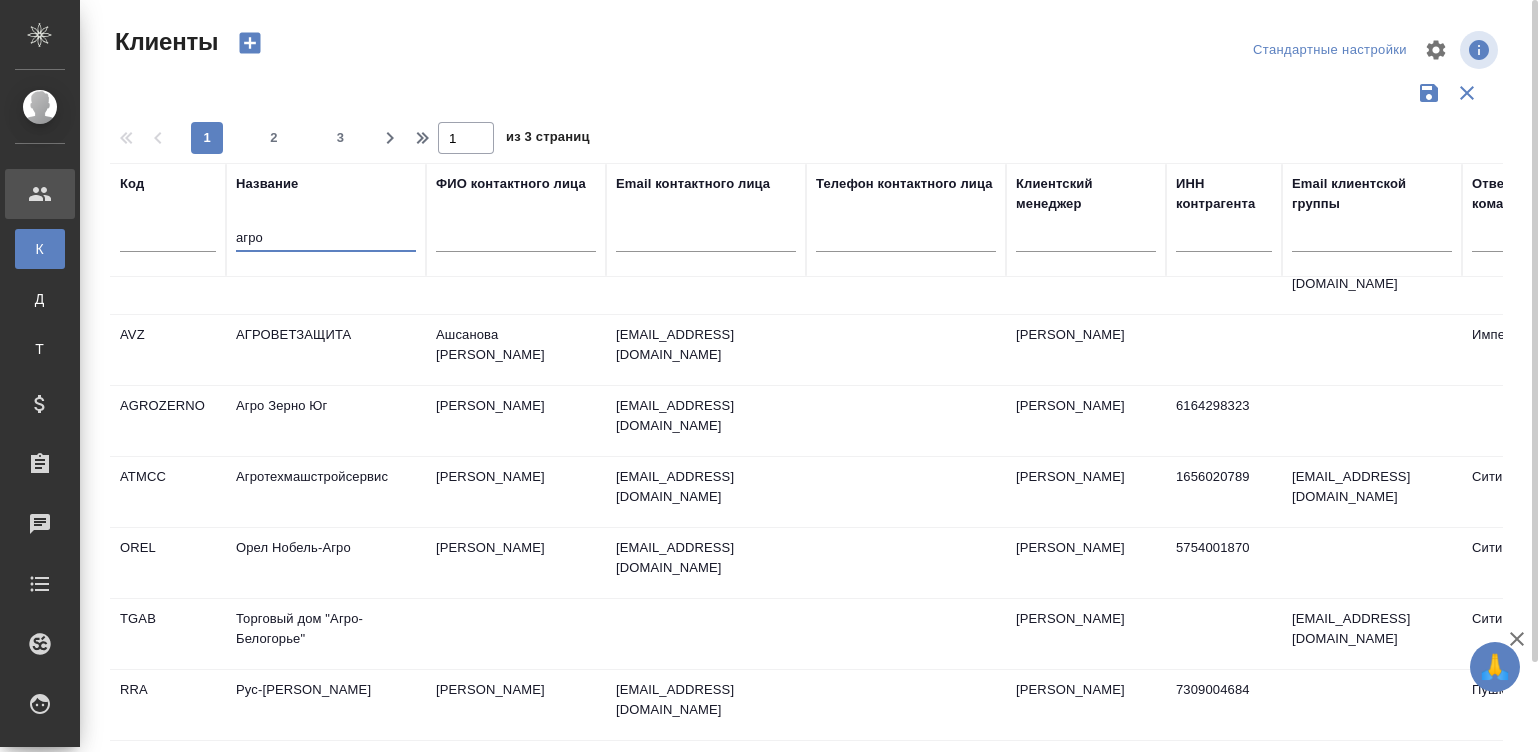 scroll, scrollTop: 1184, scrollLeft: 0, axis: vertical 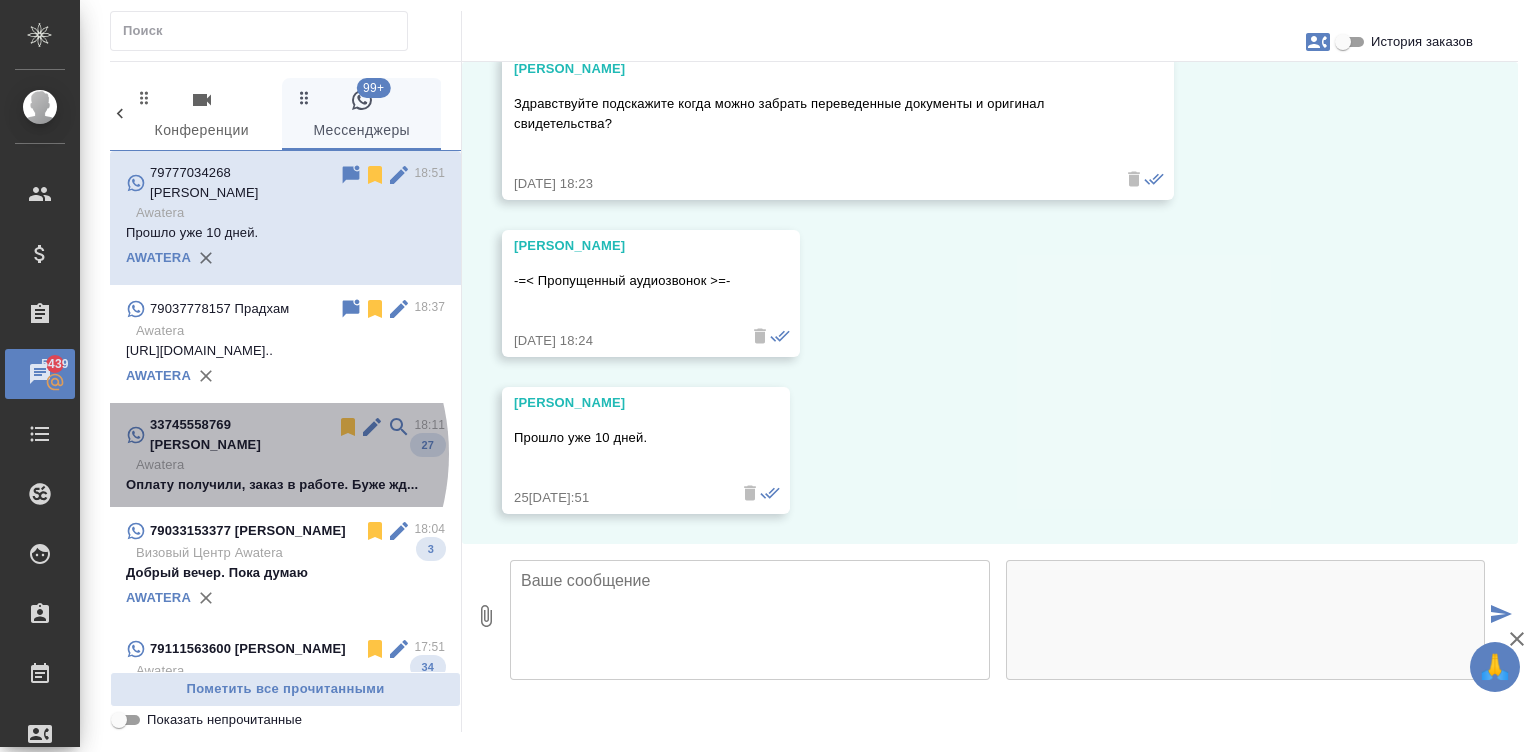 click on "Awatera" at bounding box center [290, 465] 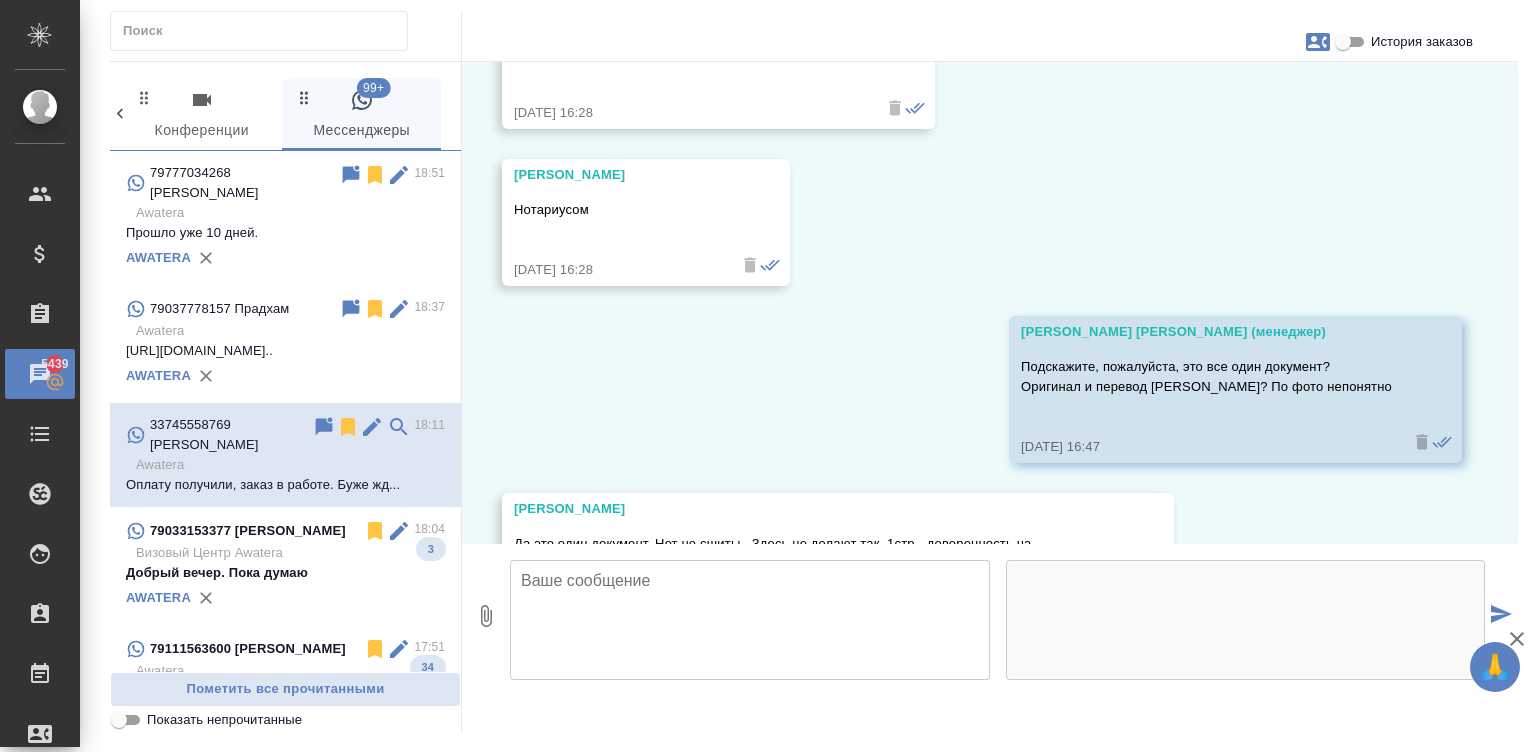 scroll, scrollTop: 7281, scrollLeft: 0, axis: vertical 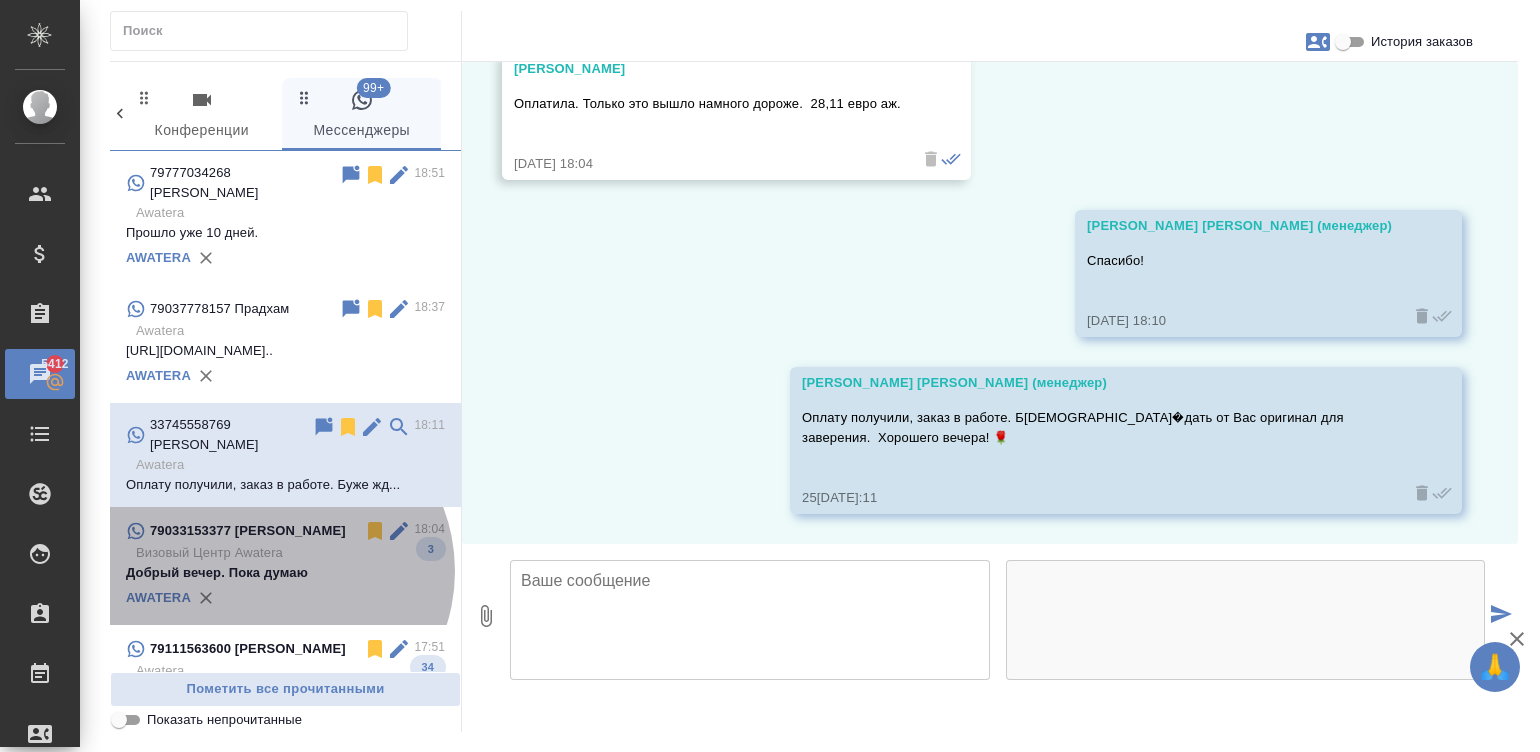 click on "Добрый вечер. Пока думаю" at bounding box center (285, 573) 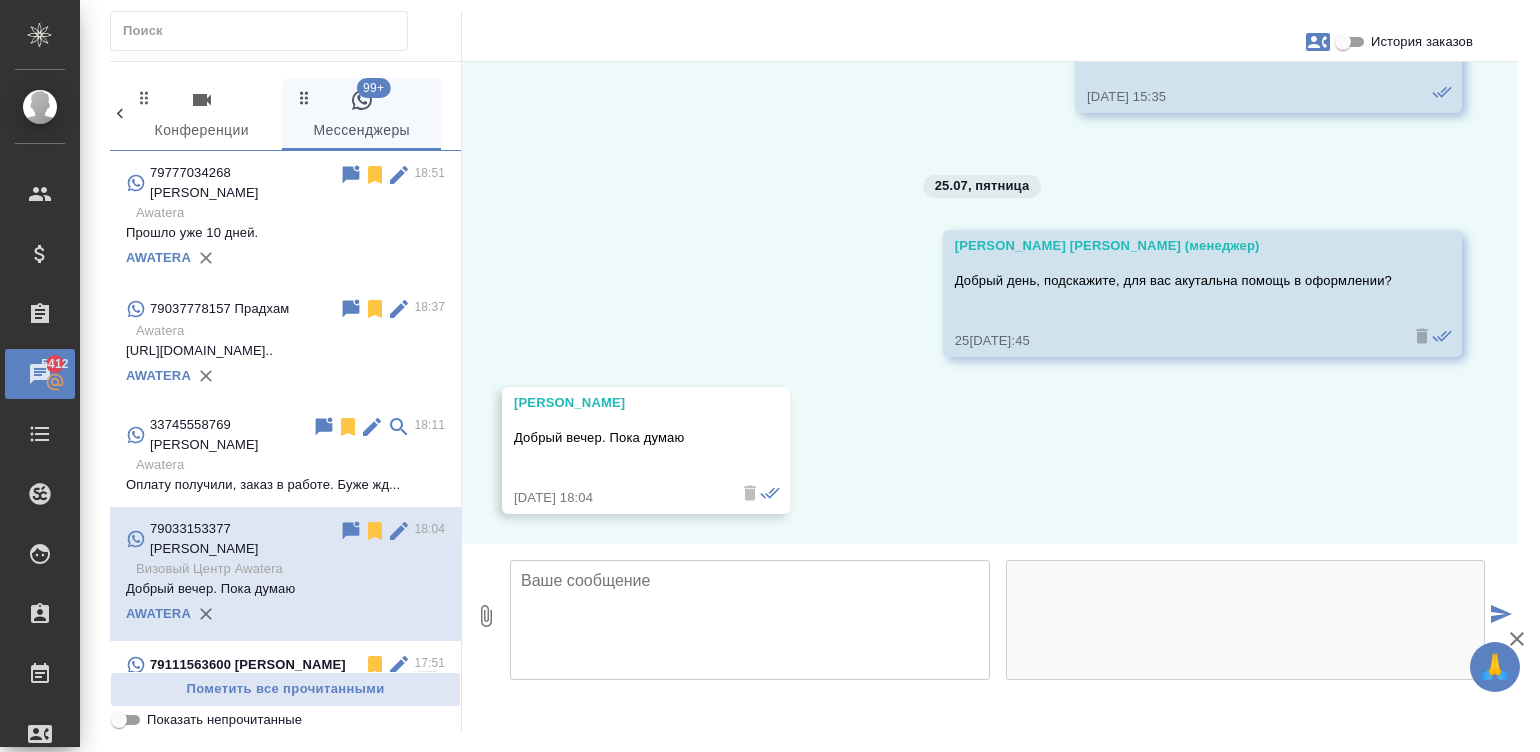 scroll, scrollTop: 2339, scrollLeft: 0, axis: vertical 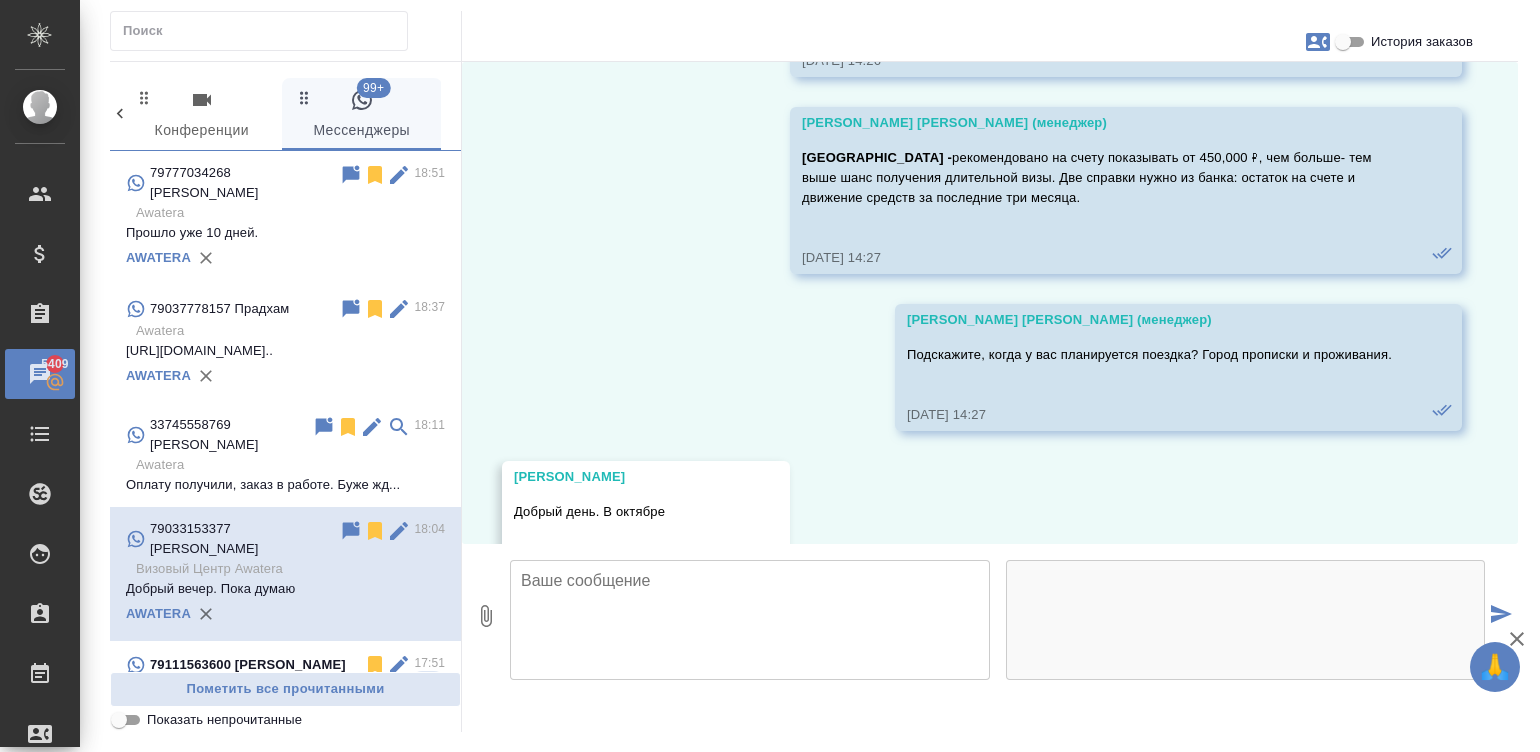 click on "Awatera" at bounding box center (290, 687) 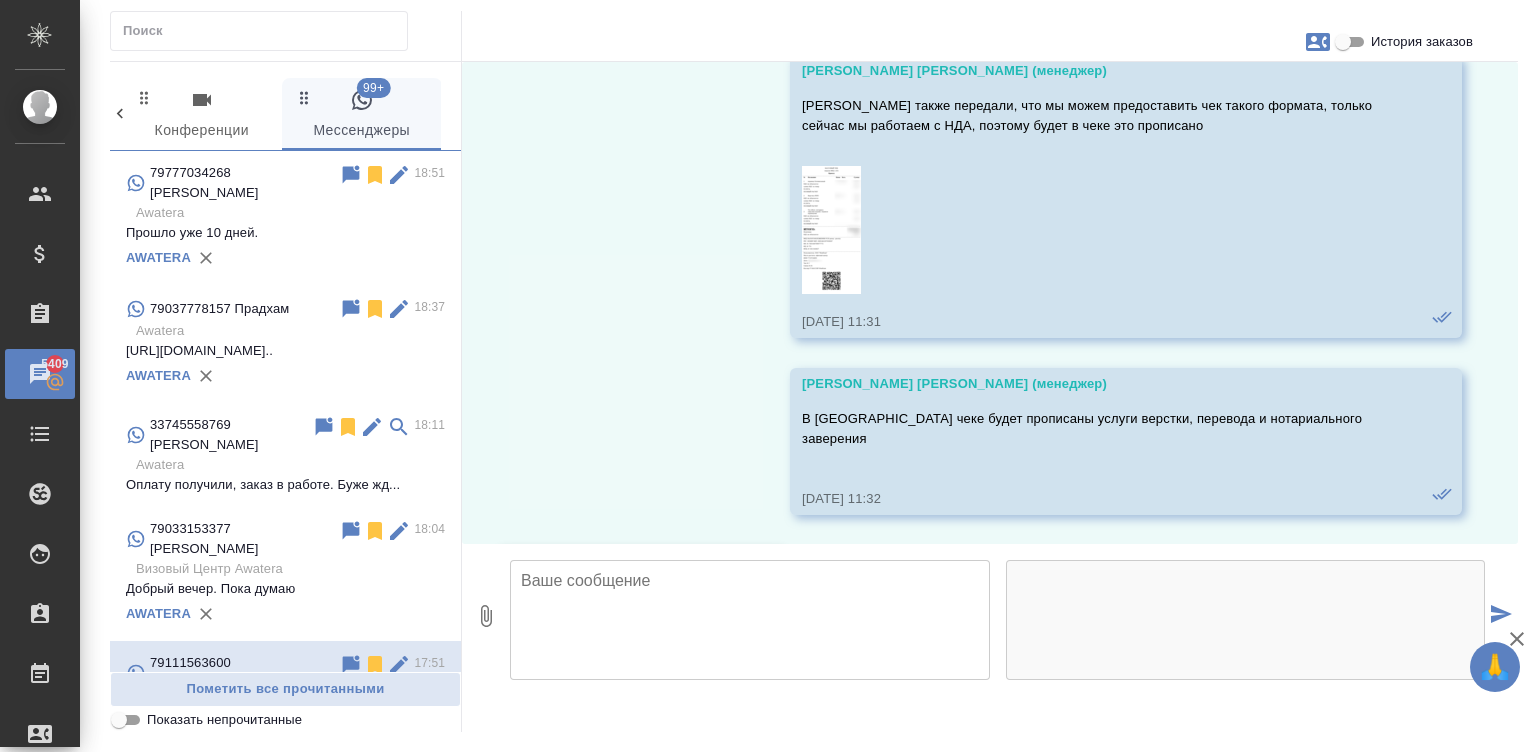 scroll, scrollTop: 10130, scrollLeft: 0, axis: vertical 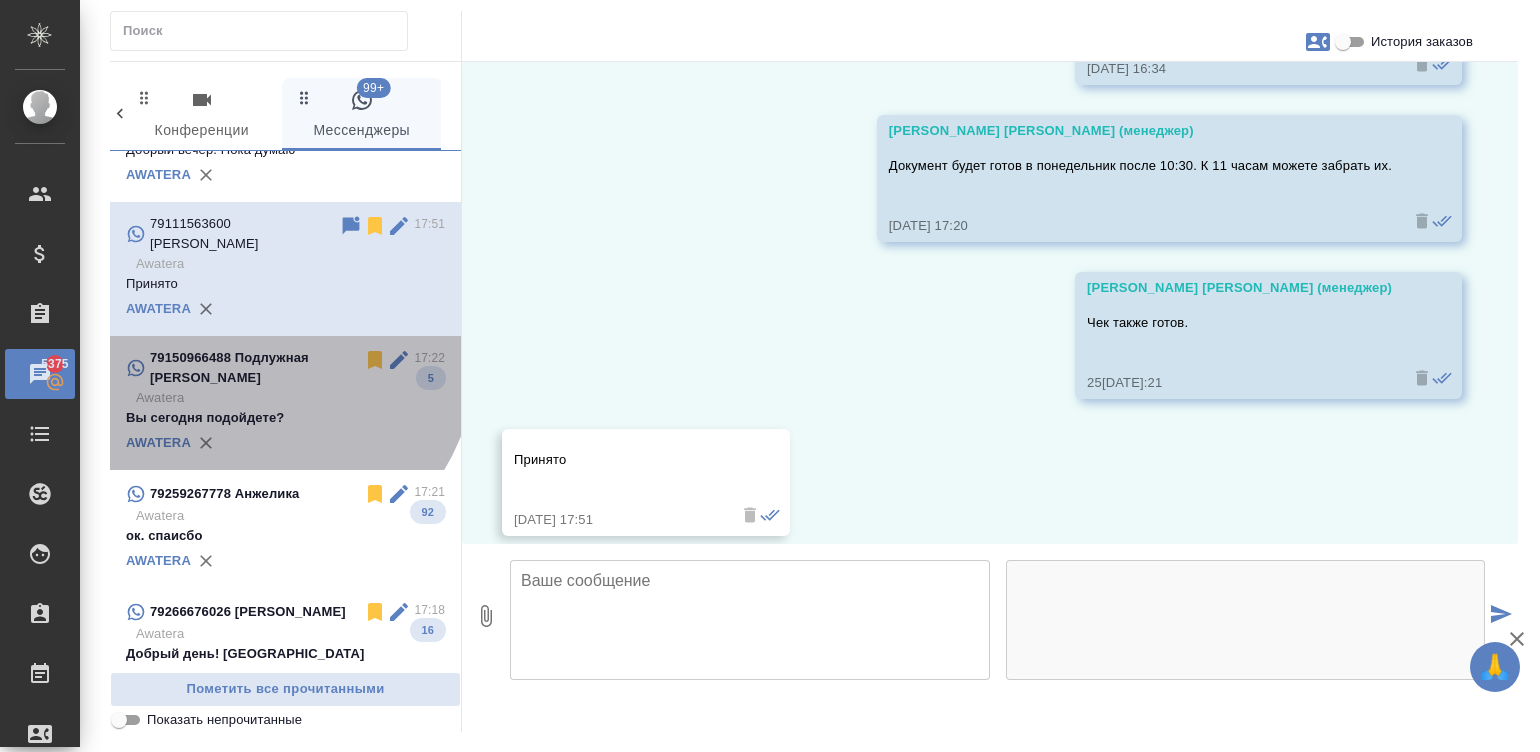 click on "79150966488 Подлужная Виктория Евгеньевна" at bounding box center (256, 368) 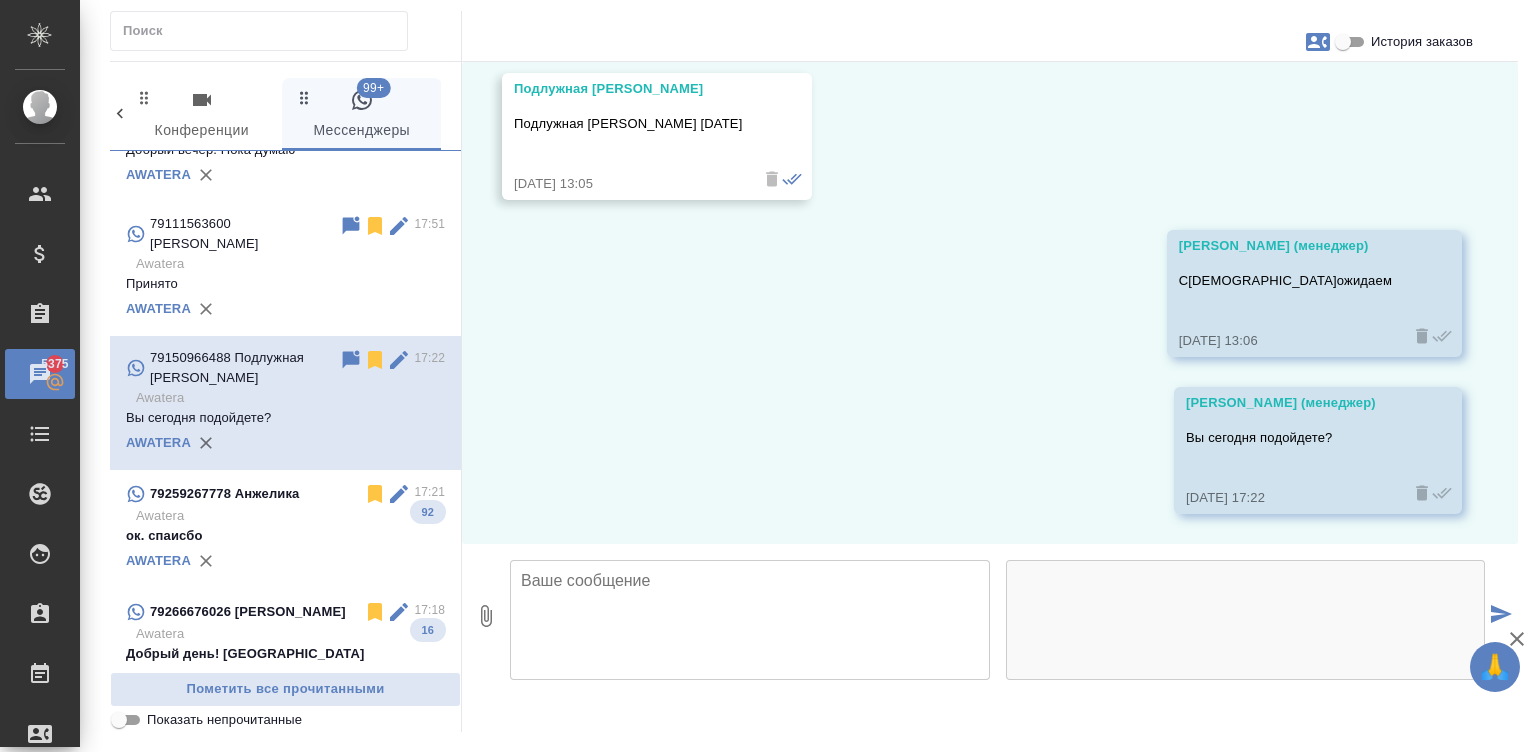 scroll, scrollTop: 2383, scrollLeft: 0, axis: vertical 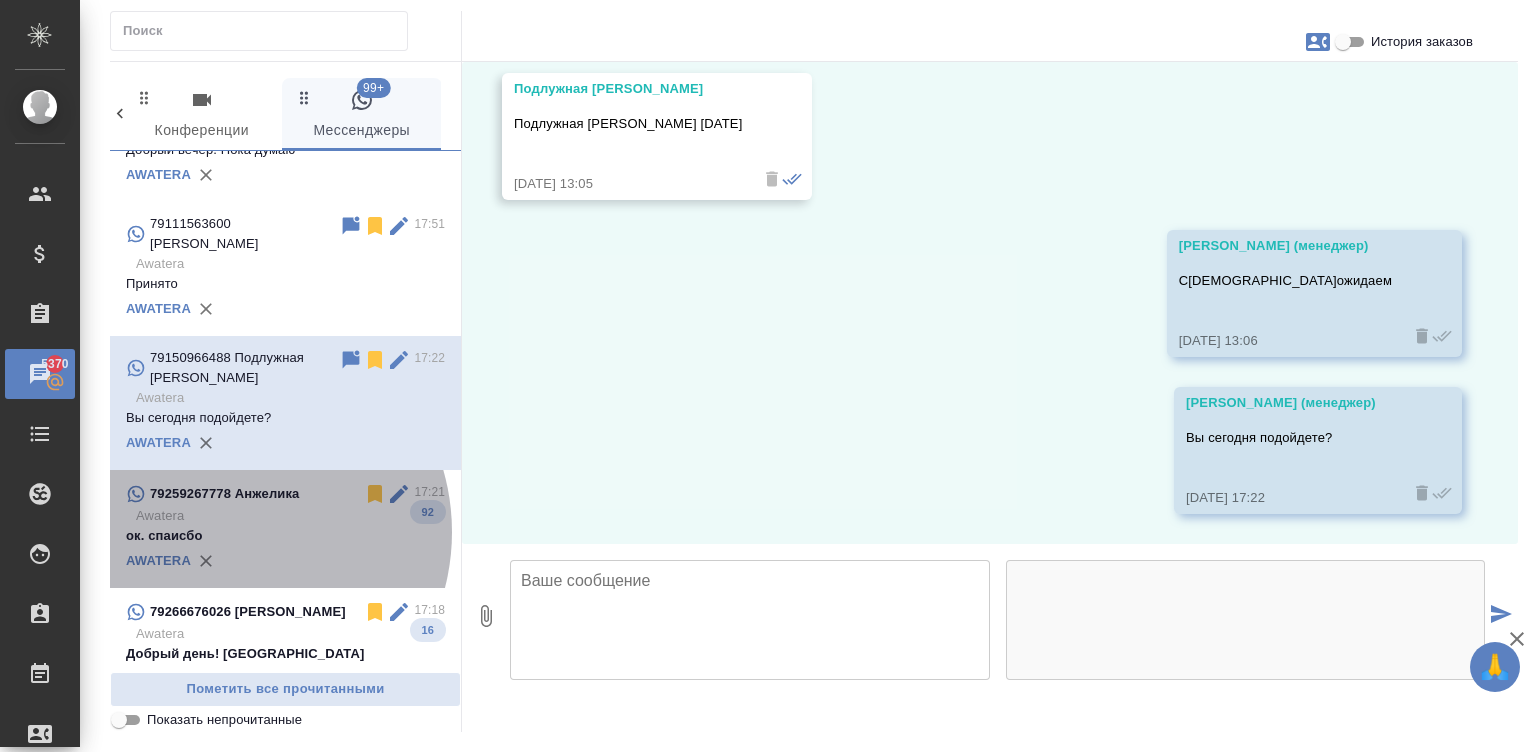click on "ок. спаисбо" at bounding box center (285, 536) 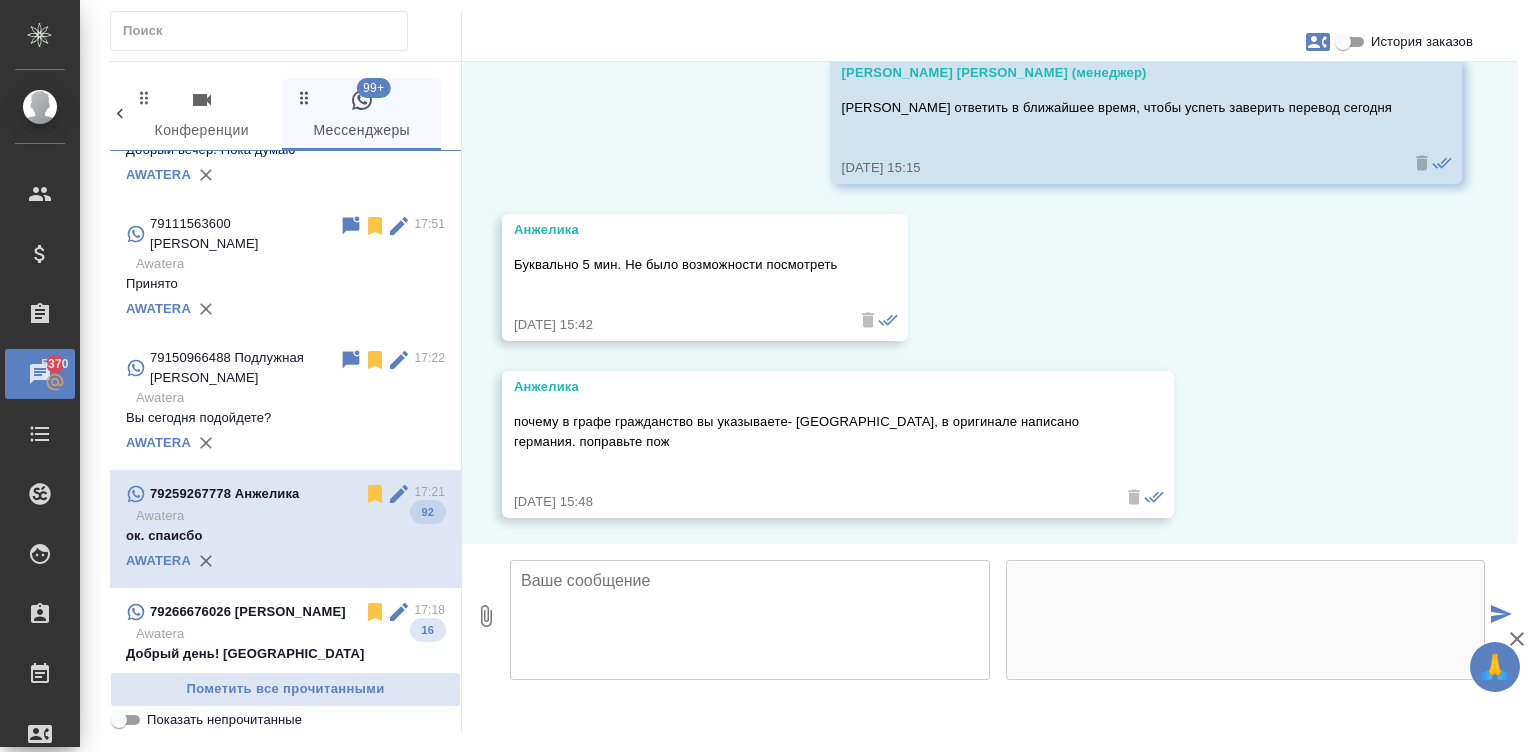 scroll, scrollTop: 23995, scrollLeft: 0, axis: vertical 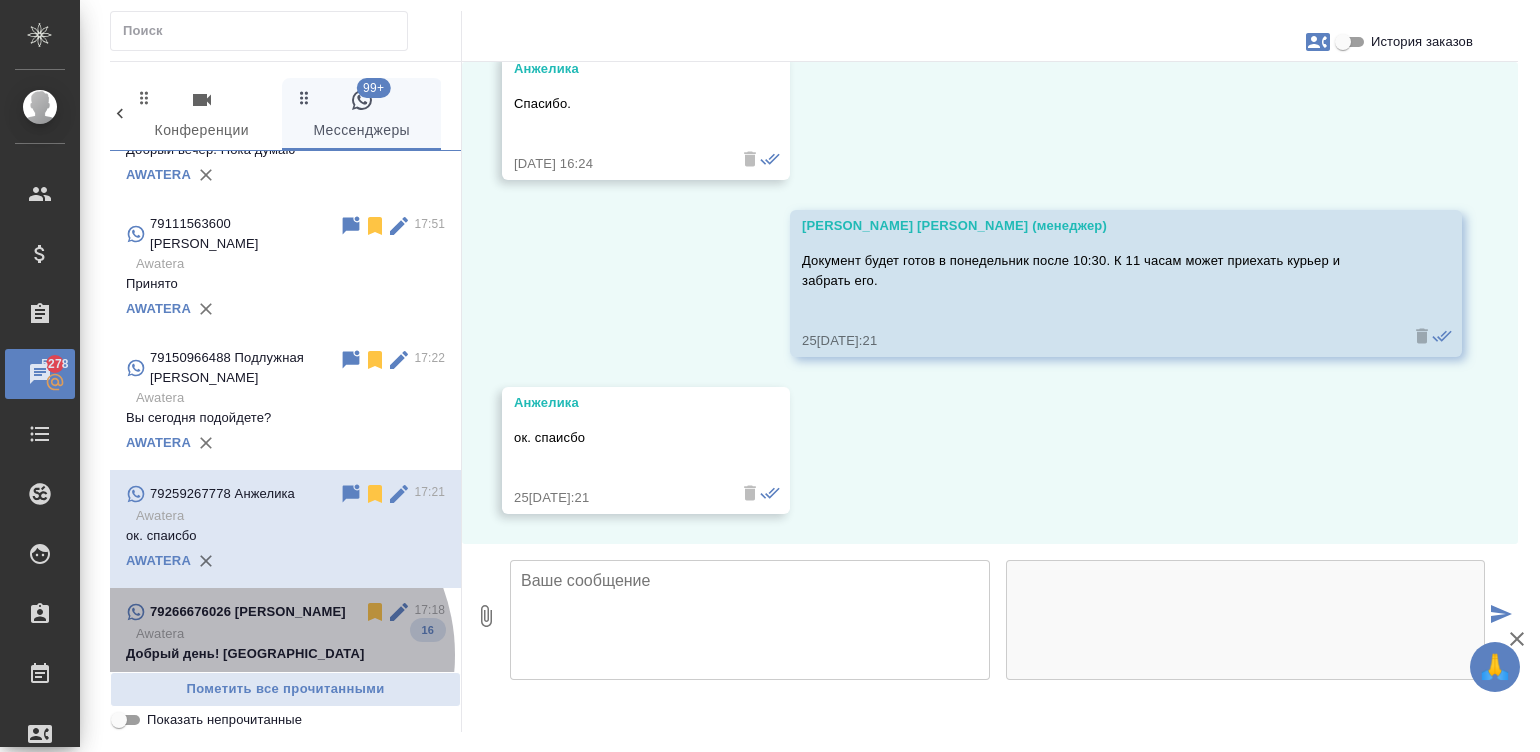 click on "Awatera" at bounding box center [290, 634] 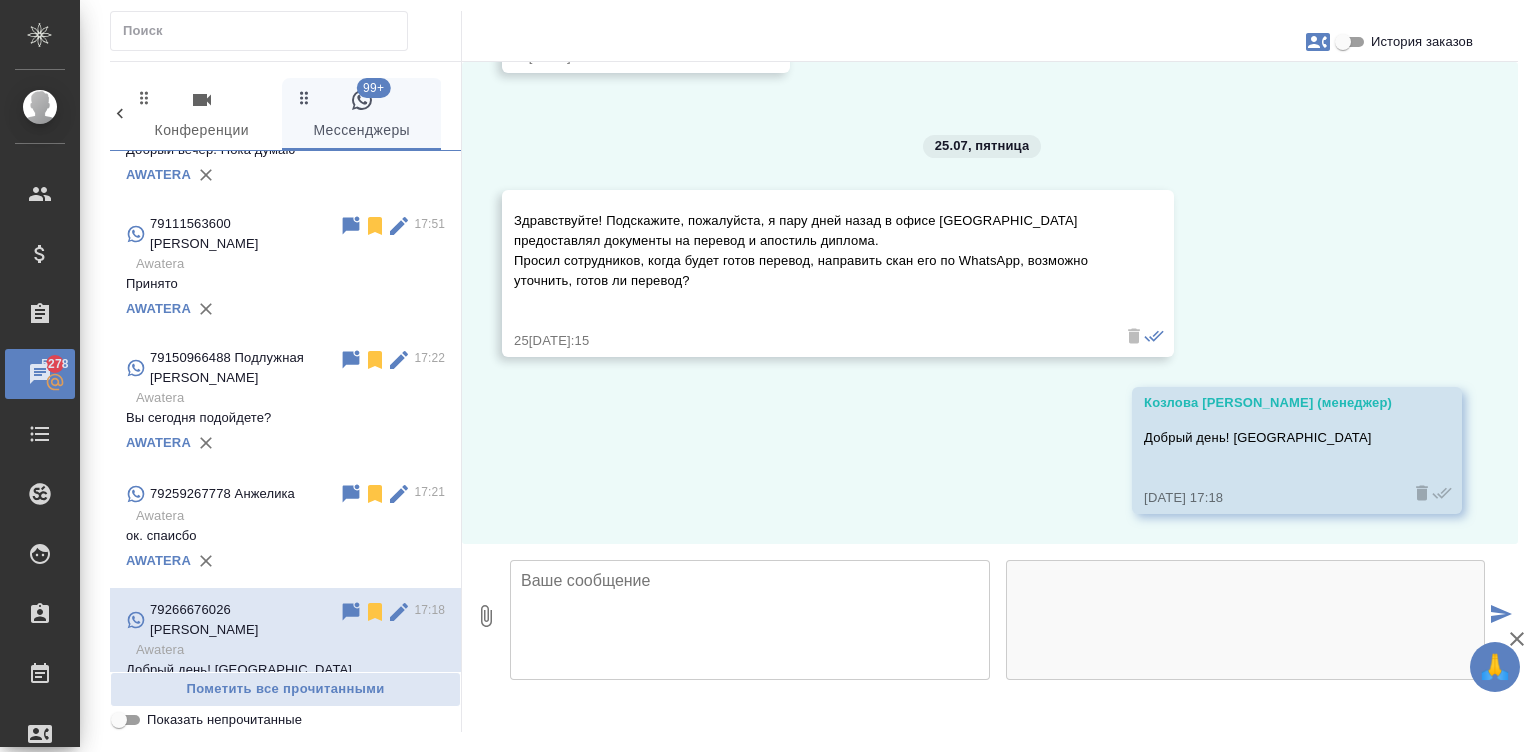 scroll, scrollTop: 5110, scrollLeft: 0, axis: vertical 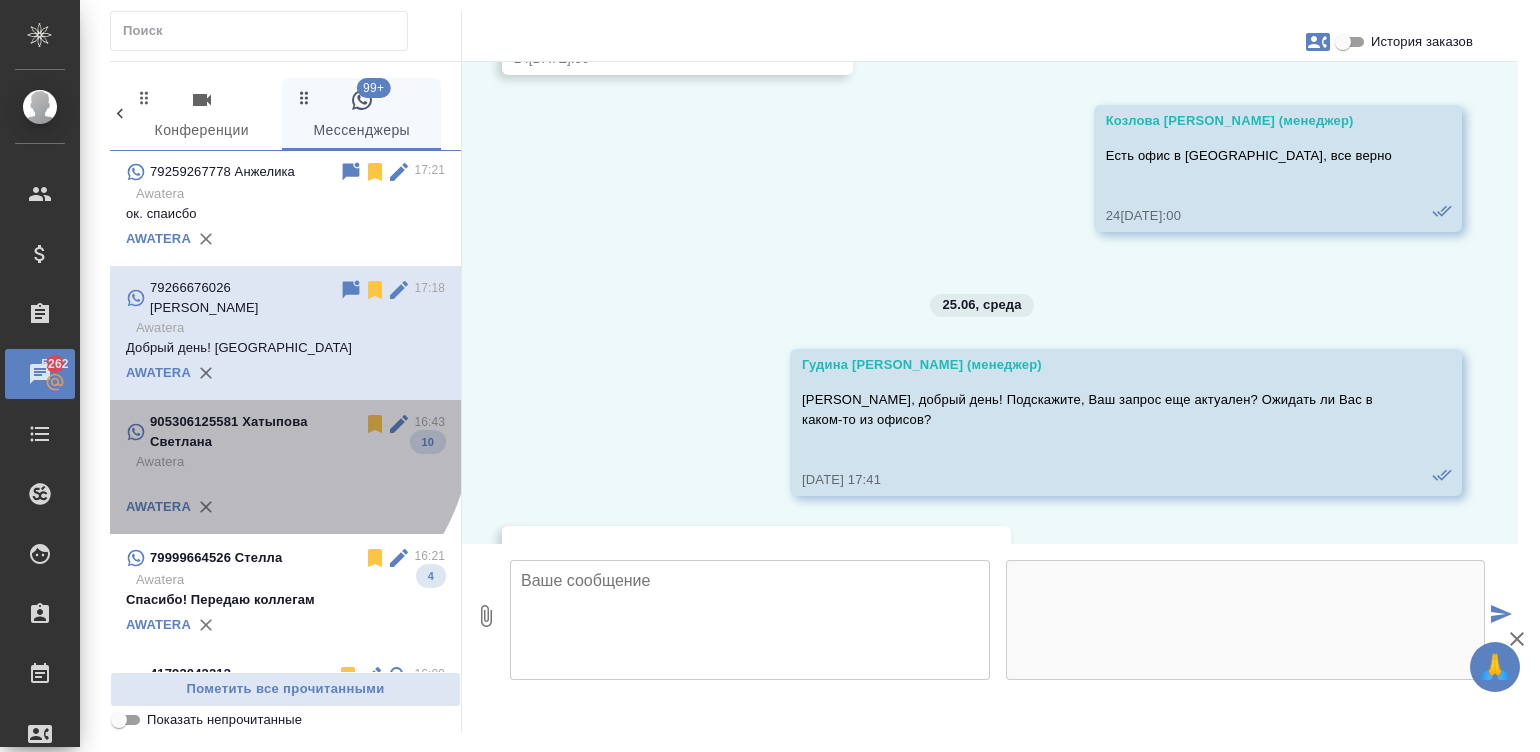 click on "905306125581 Хатыпова Светлана" at bounding box center [256, 432] 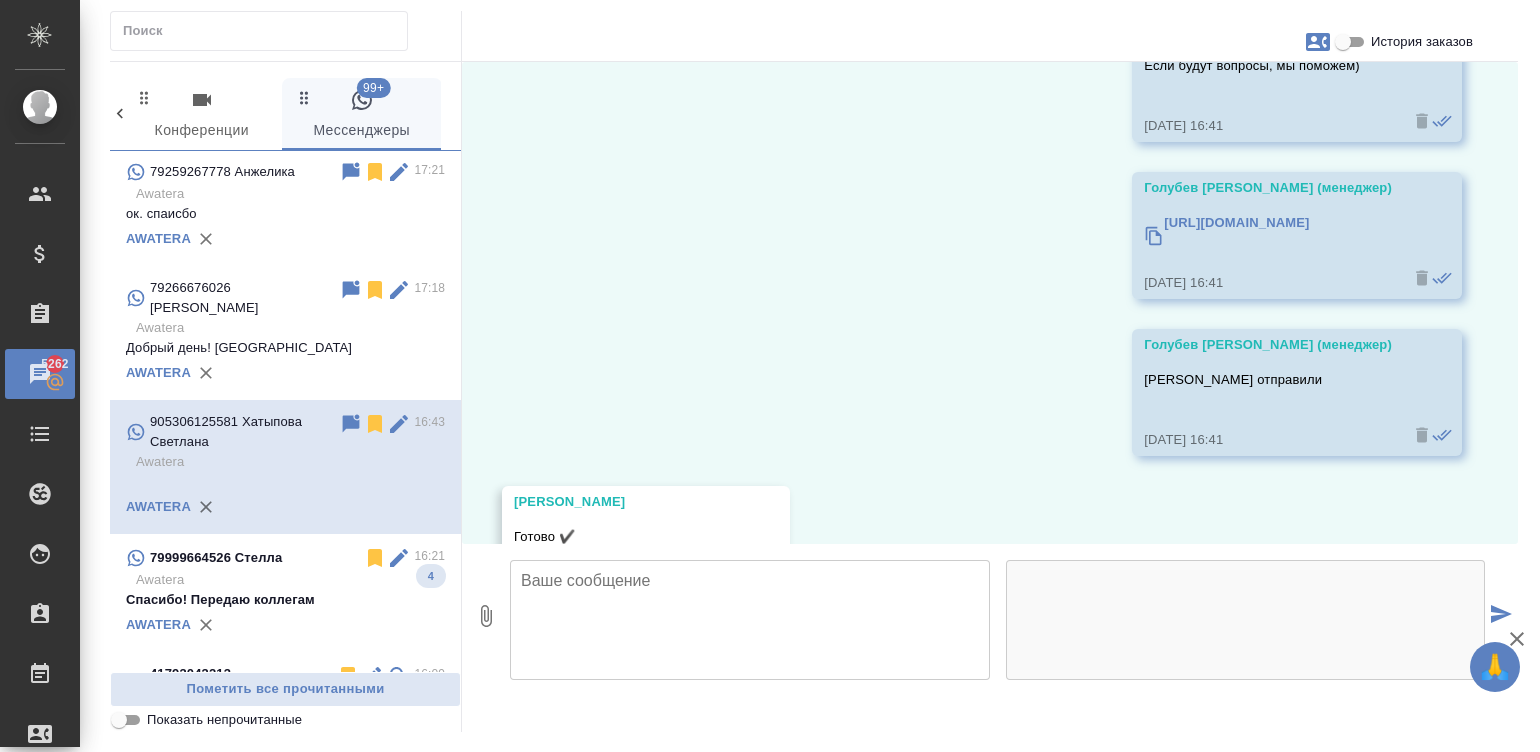 scroll, scrollTop: 3559, scrollLeft: 0, axis: vertical 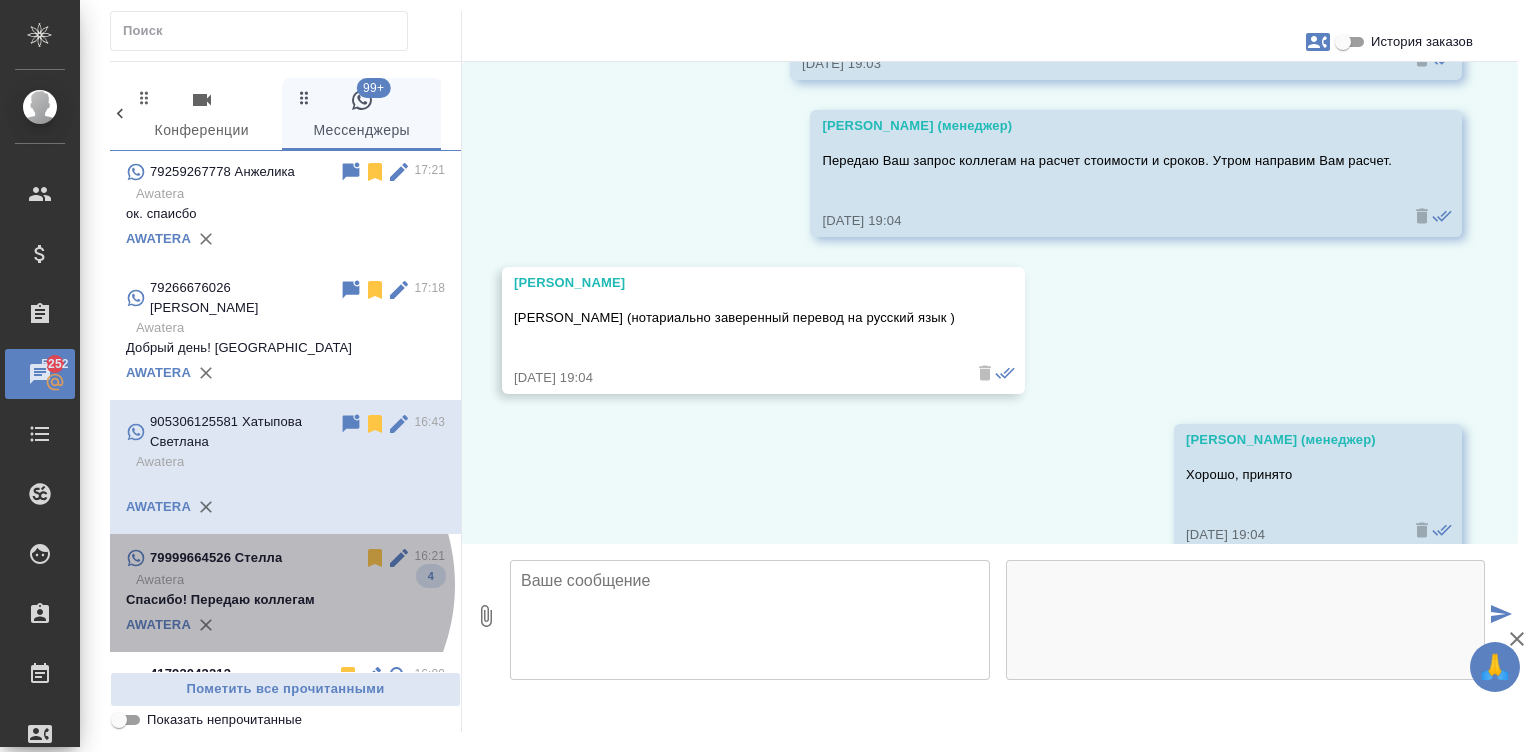click on "Awatera" at bounding box center [290, 580] 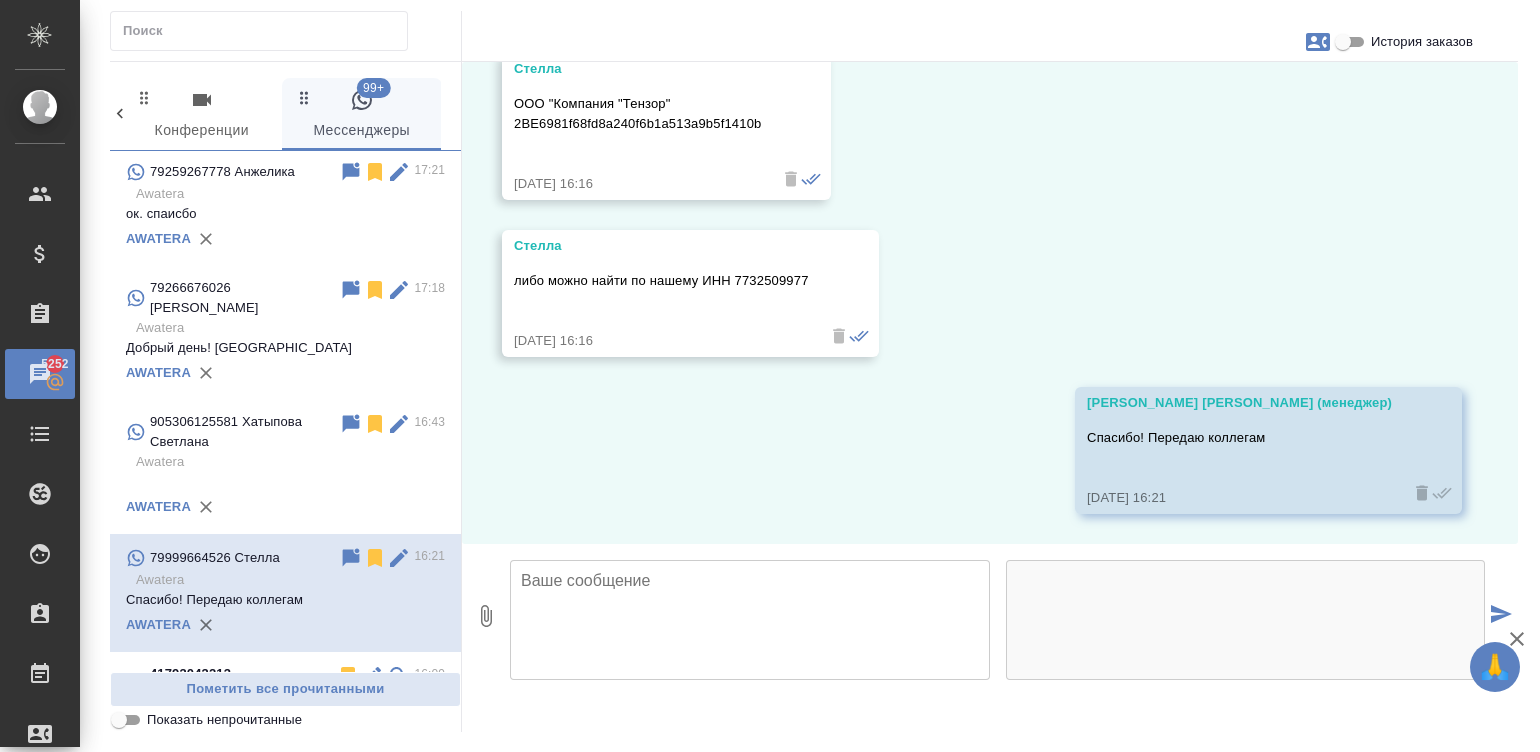 scroll, scrollTop: 606, scrollLeft: 0, axis: vertical 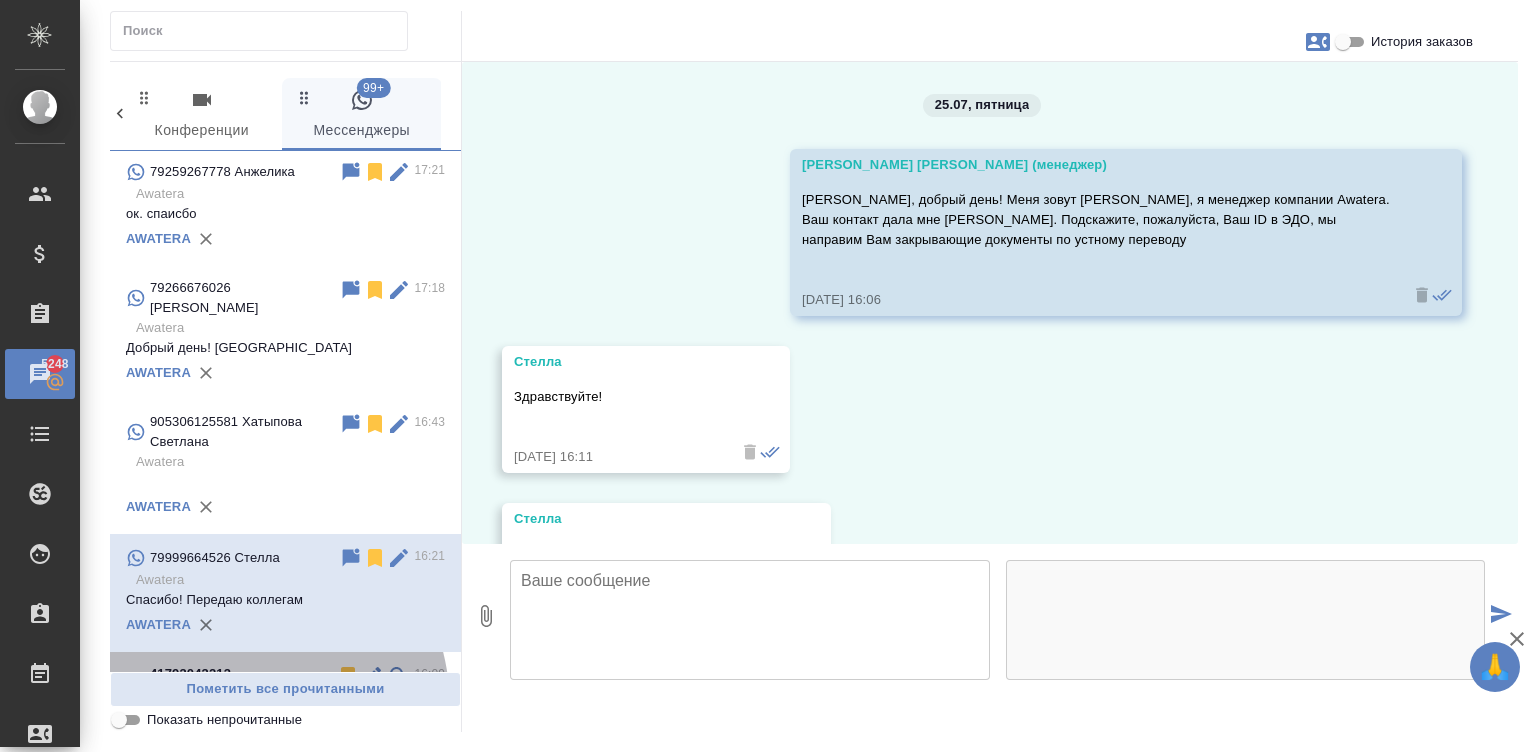 click on "Хорошо, спасибо" at bounding box center (285, 734) 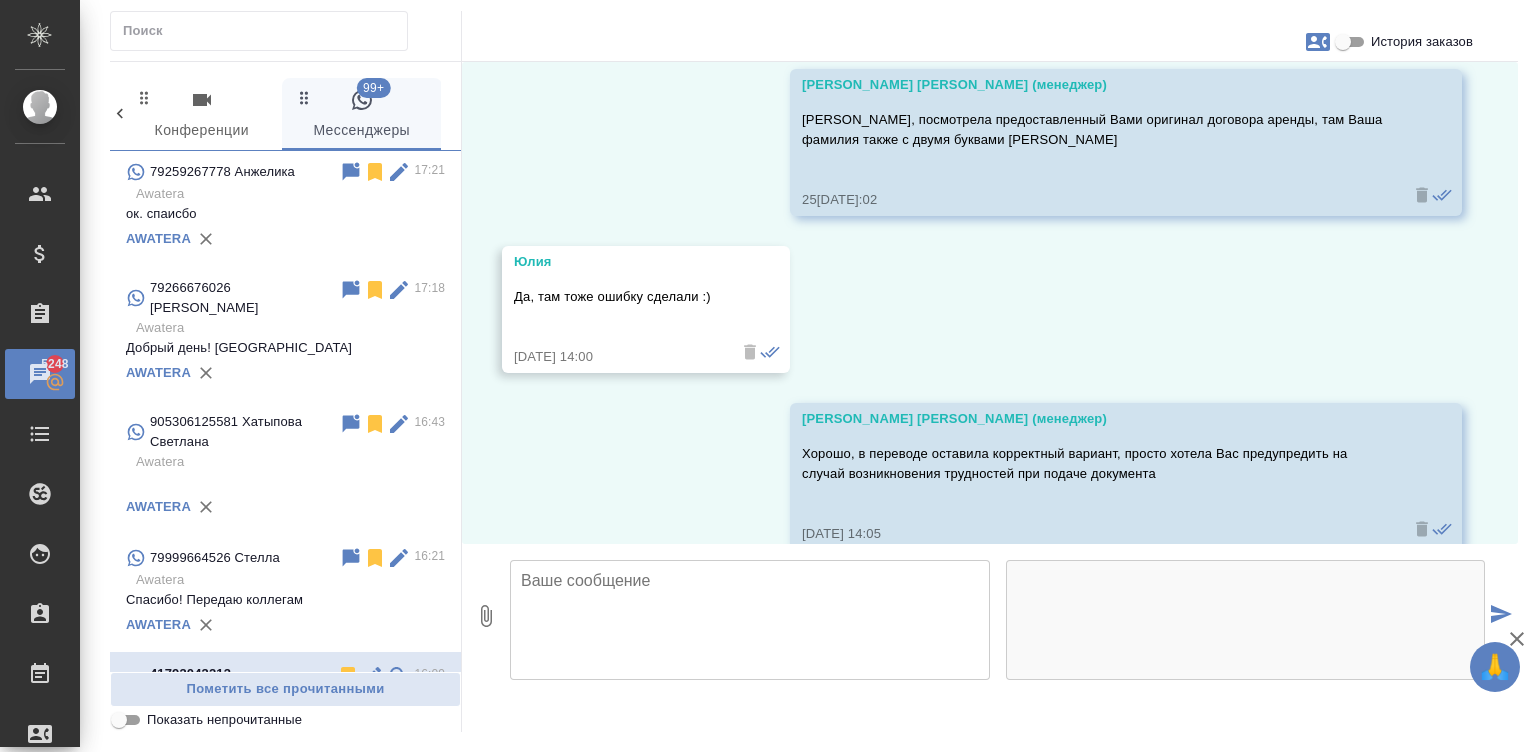 scroll, scrollTop: 7599, scrollLeft: 0, axis: vertical 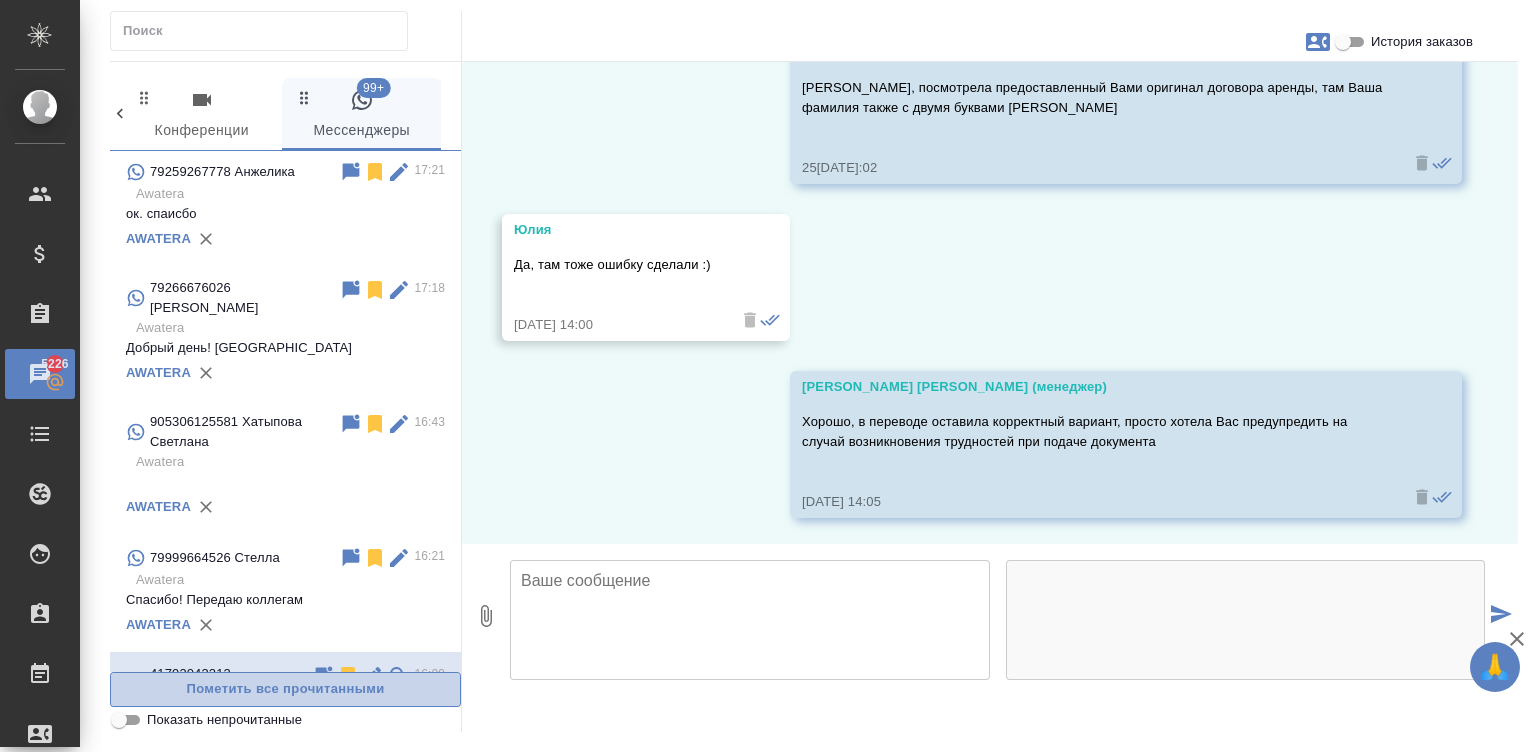 click on "Пометить все прочитанными" at bounding box center [285, 689] 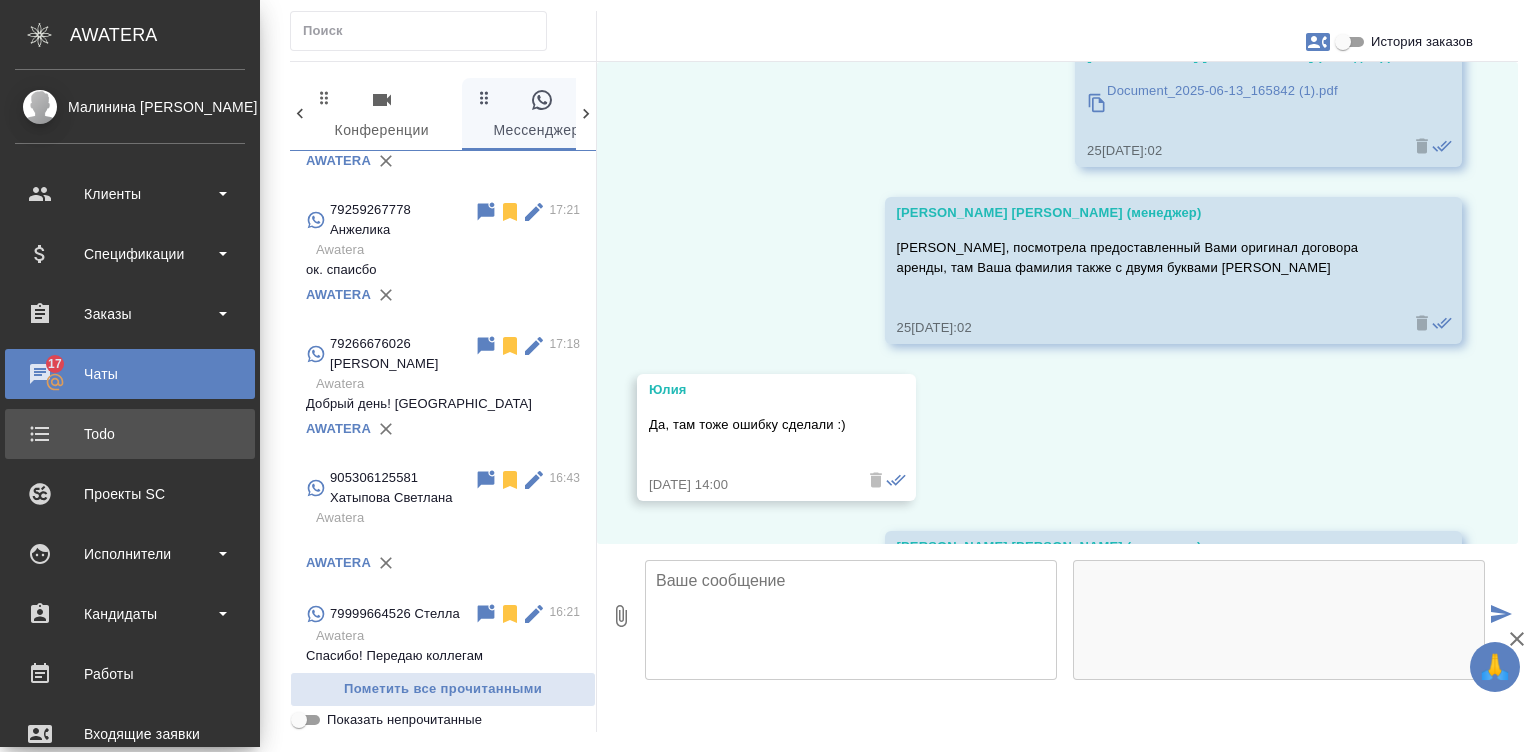 scroll, scrollTop: 901, scrollLeft: 0, axis: vertical 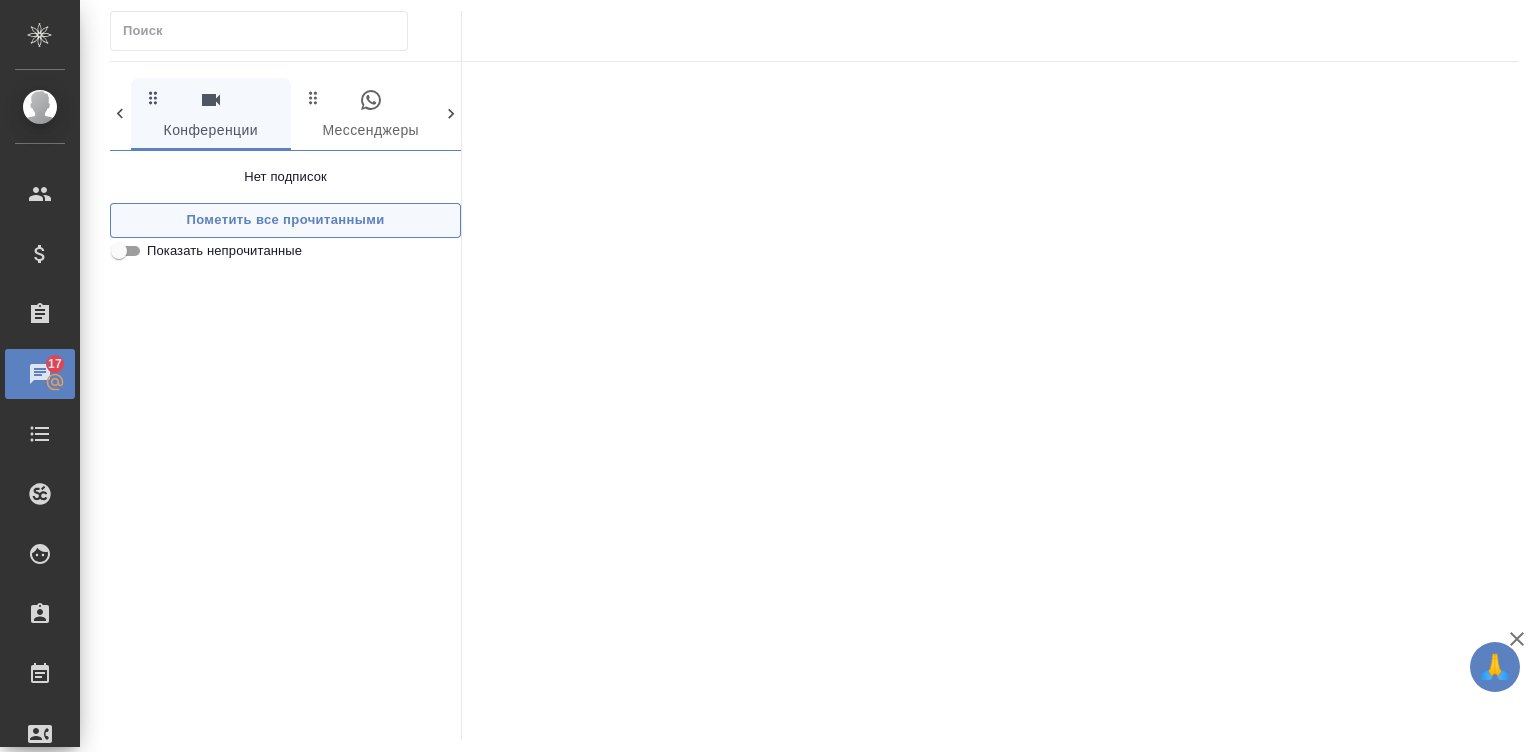 click on "Пометить все прочитанными" at bounding box center [285, 220] 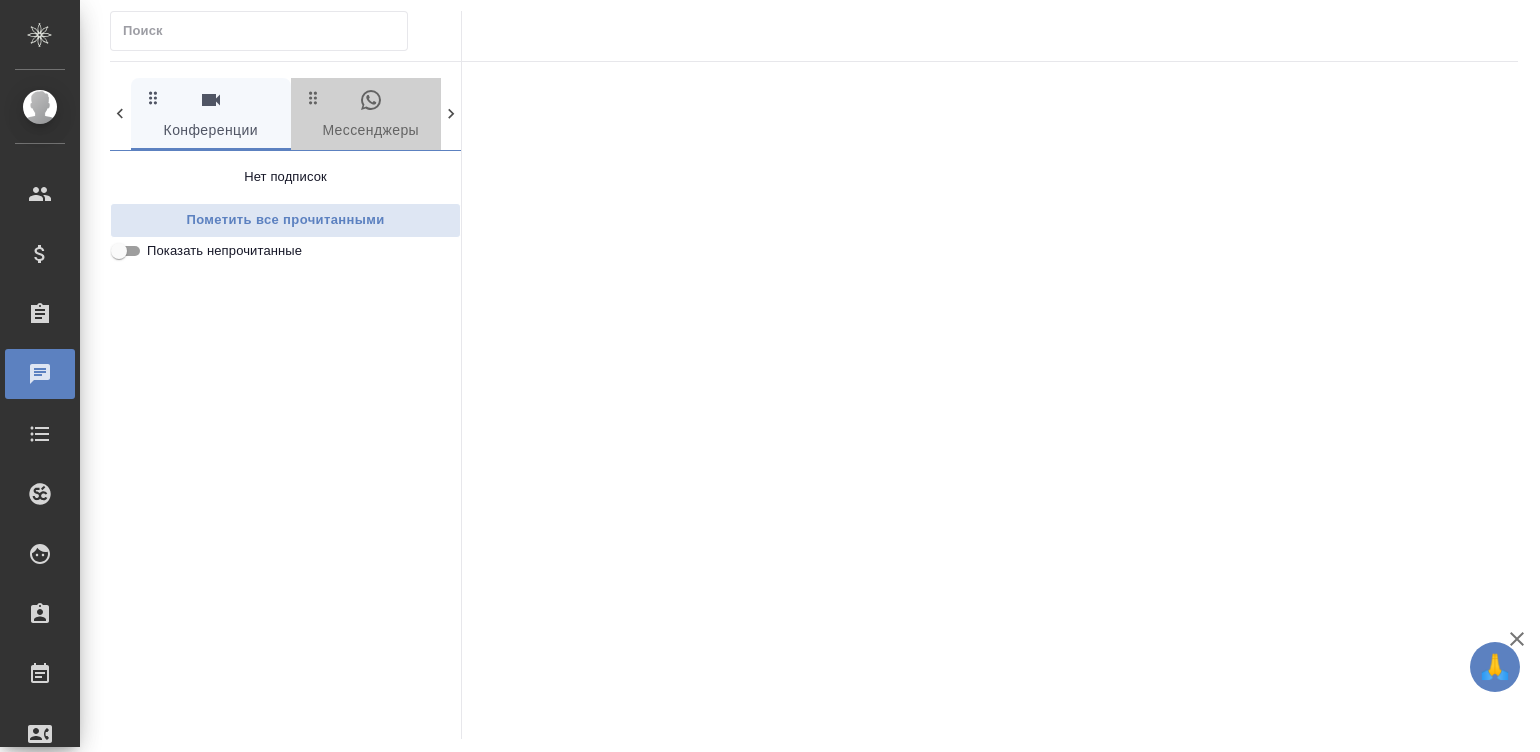 click on "0 Мессенджеры" at bounding box center (371, 115) 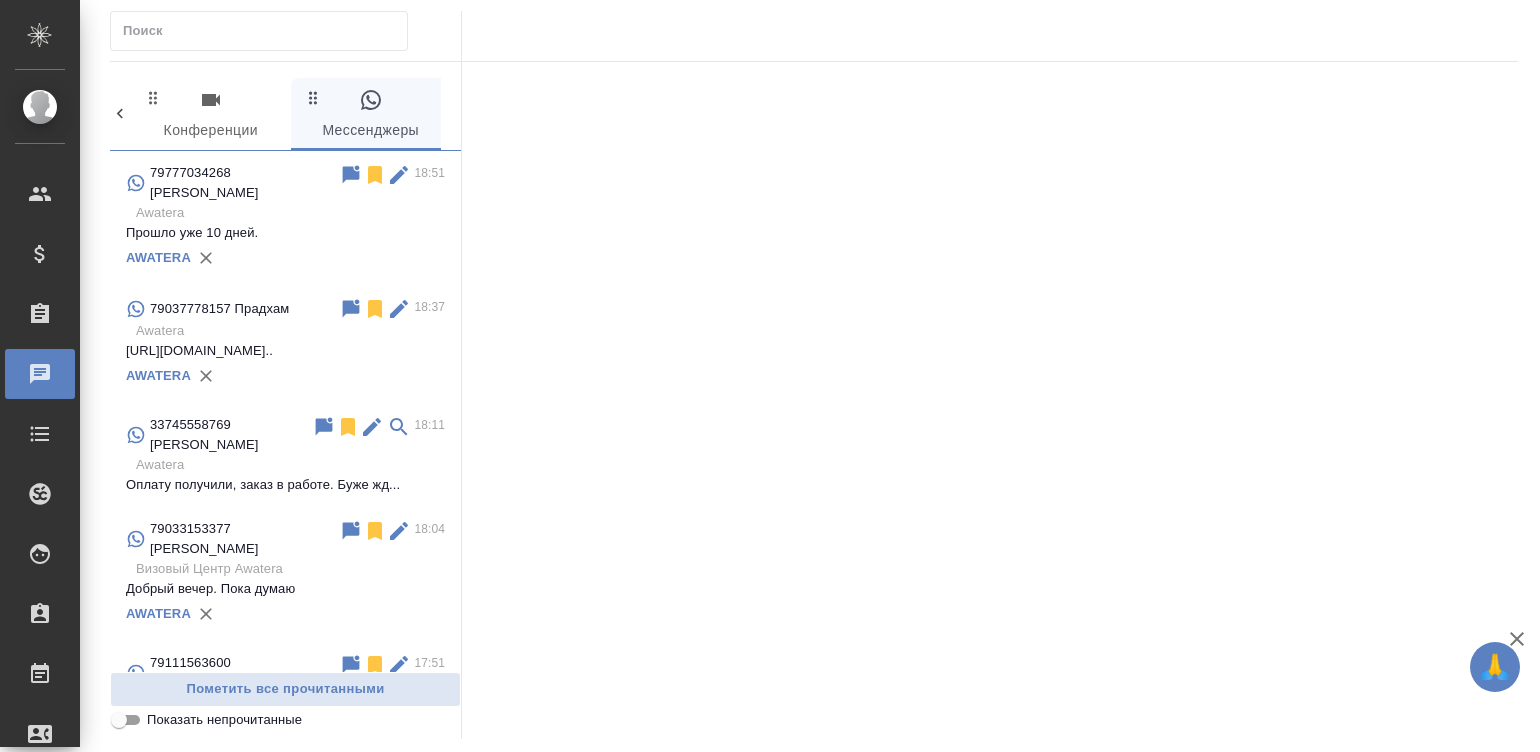 scroll, scrollTop: 0, scrollLeft: 1144, axis: horizontal 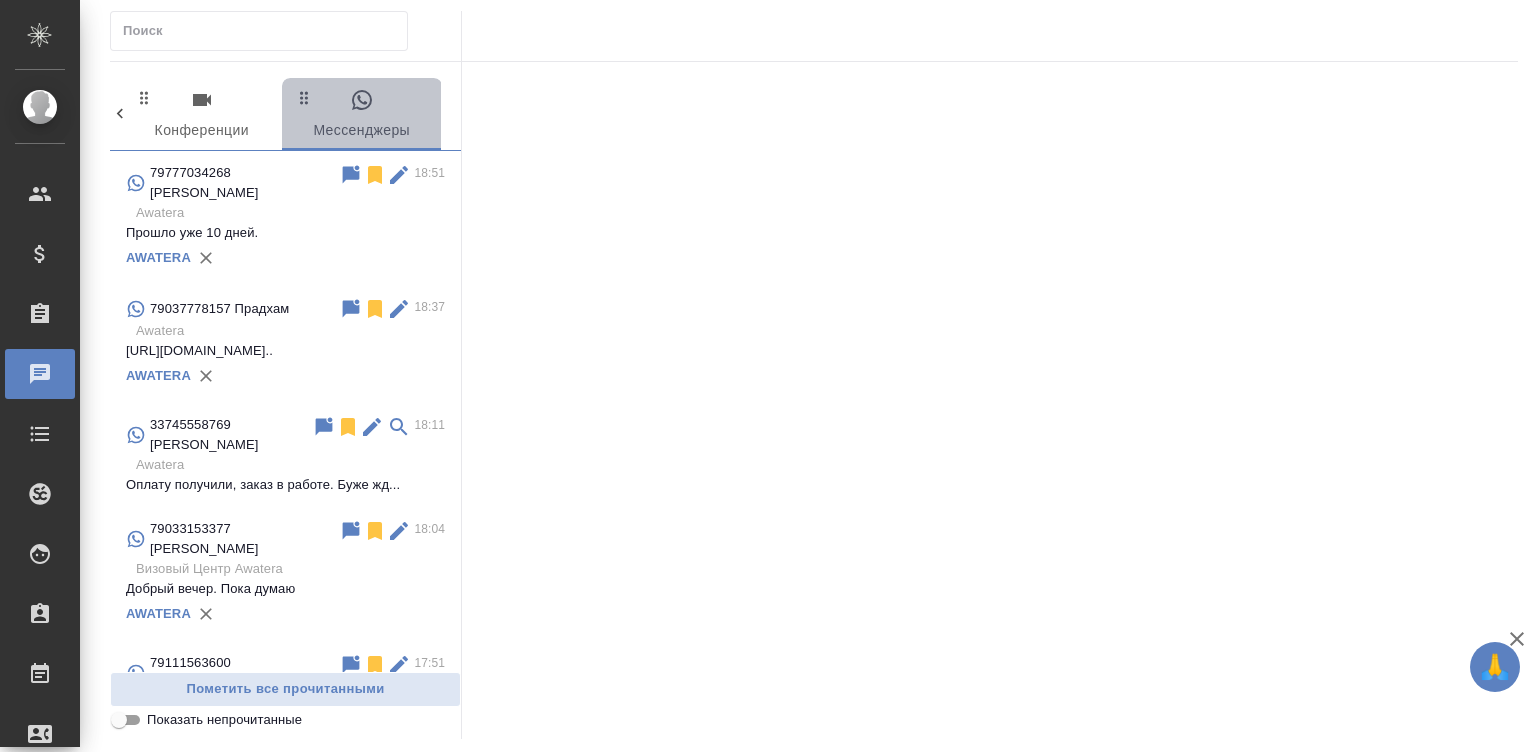 click on "0 Мессенджеры" at bounding box center (362, 114) 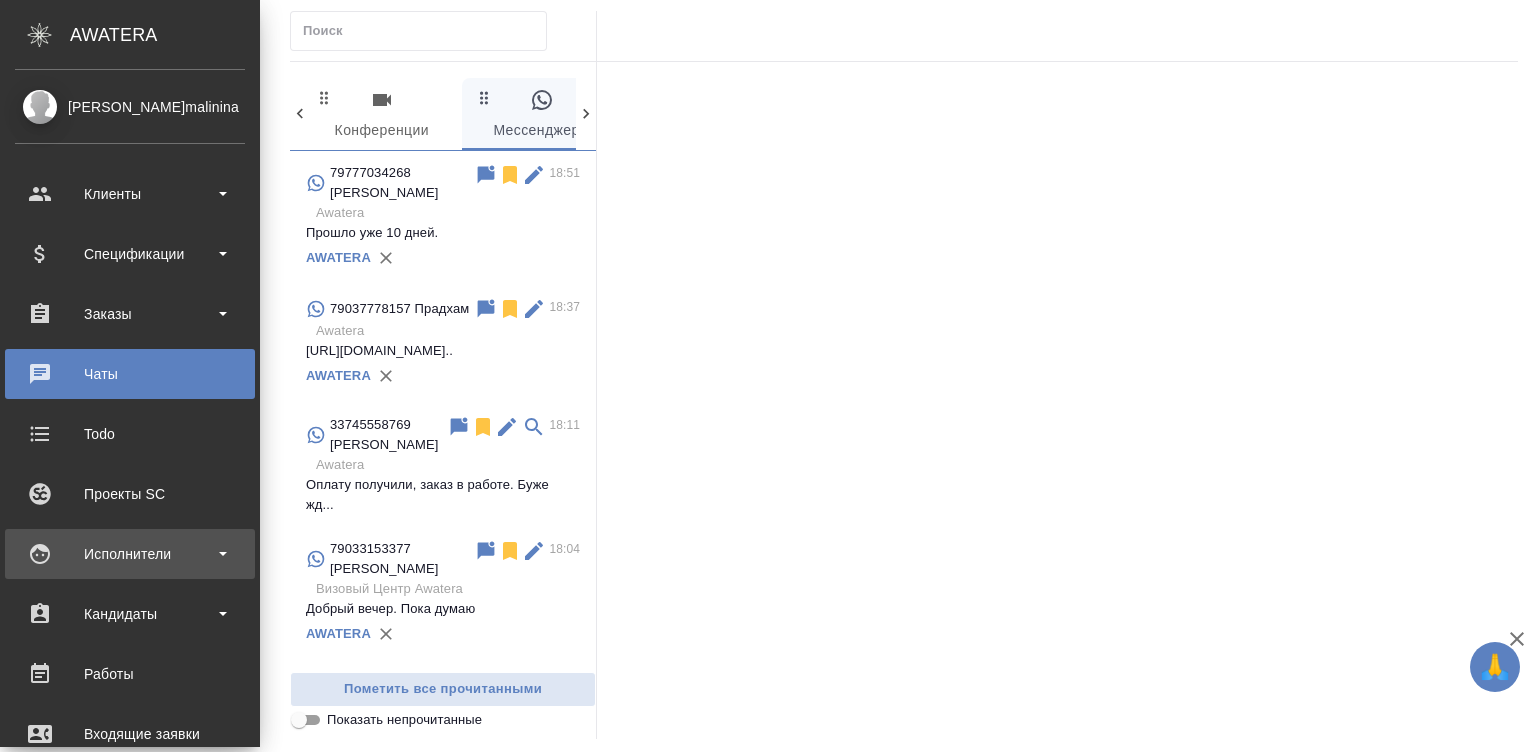 type 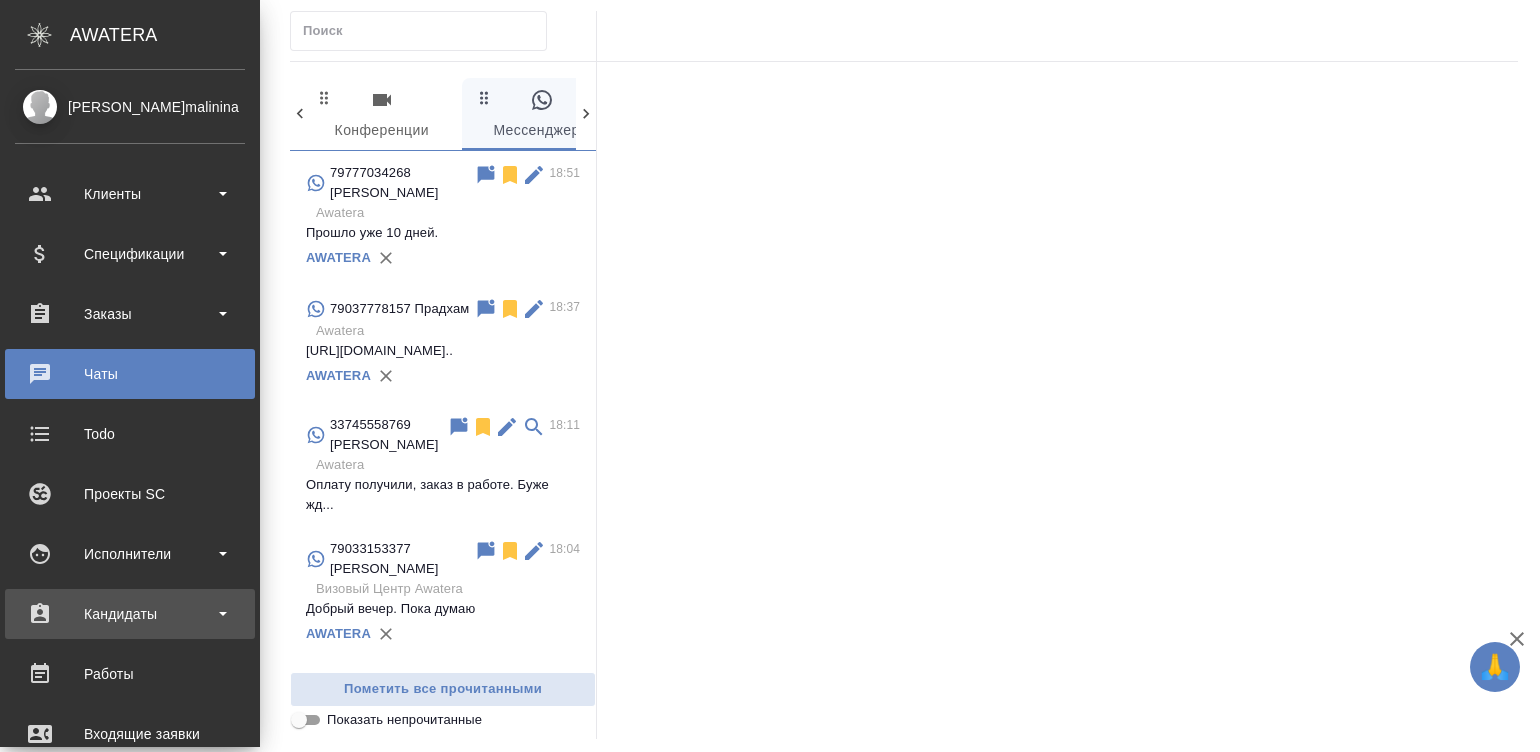 click on "Кандидаты" at bounding box center [130, 614] 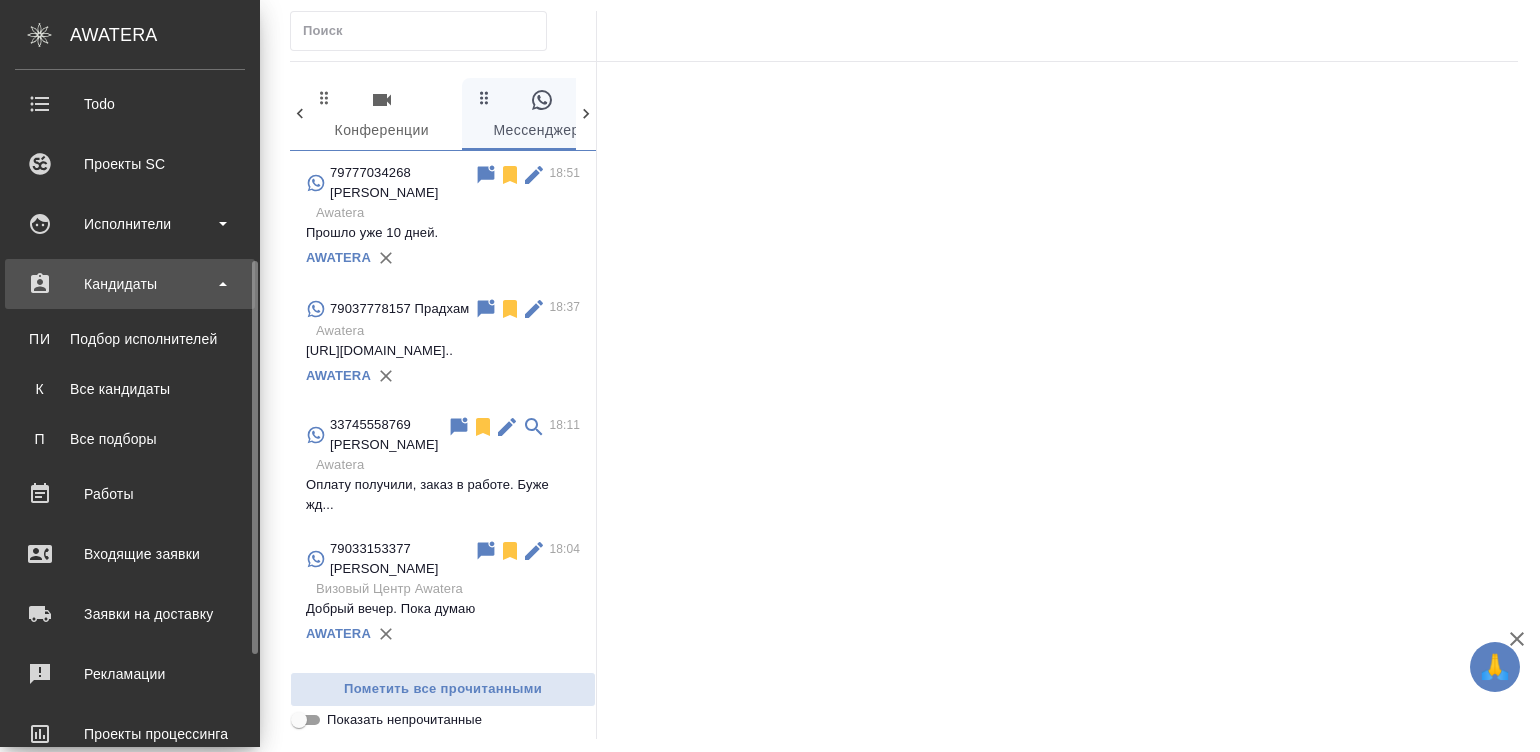 scroll, scrollTop: 389, scrollLeft: 0, axis: vertical 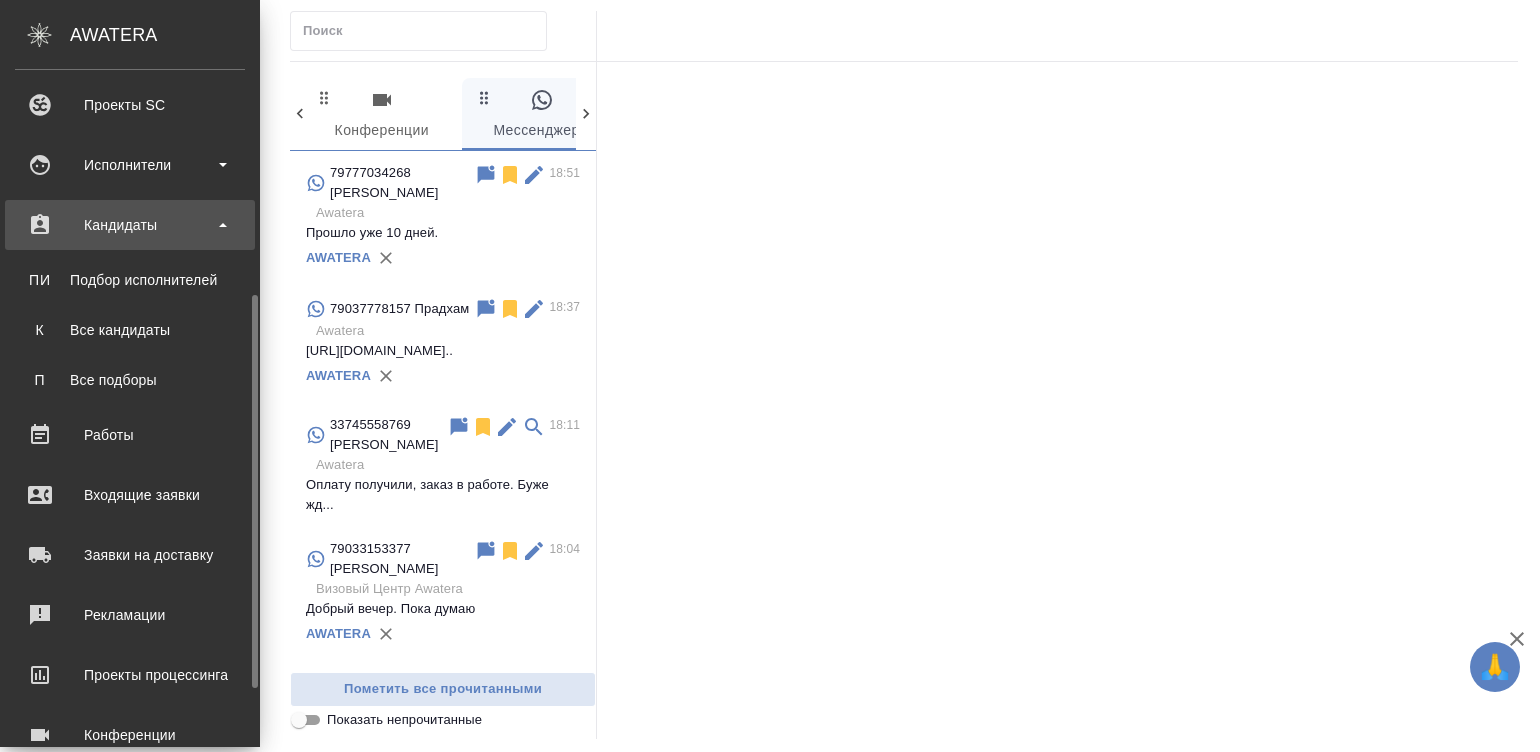 click on "Рекламации" at bounding box center (130, 615) 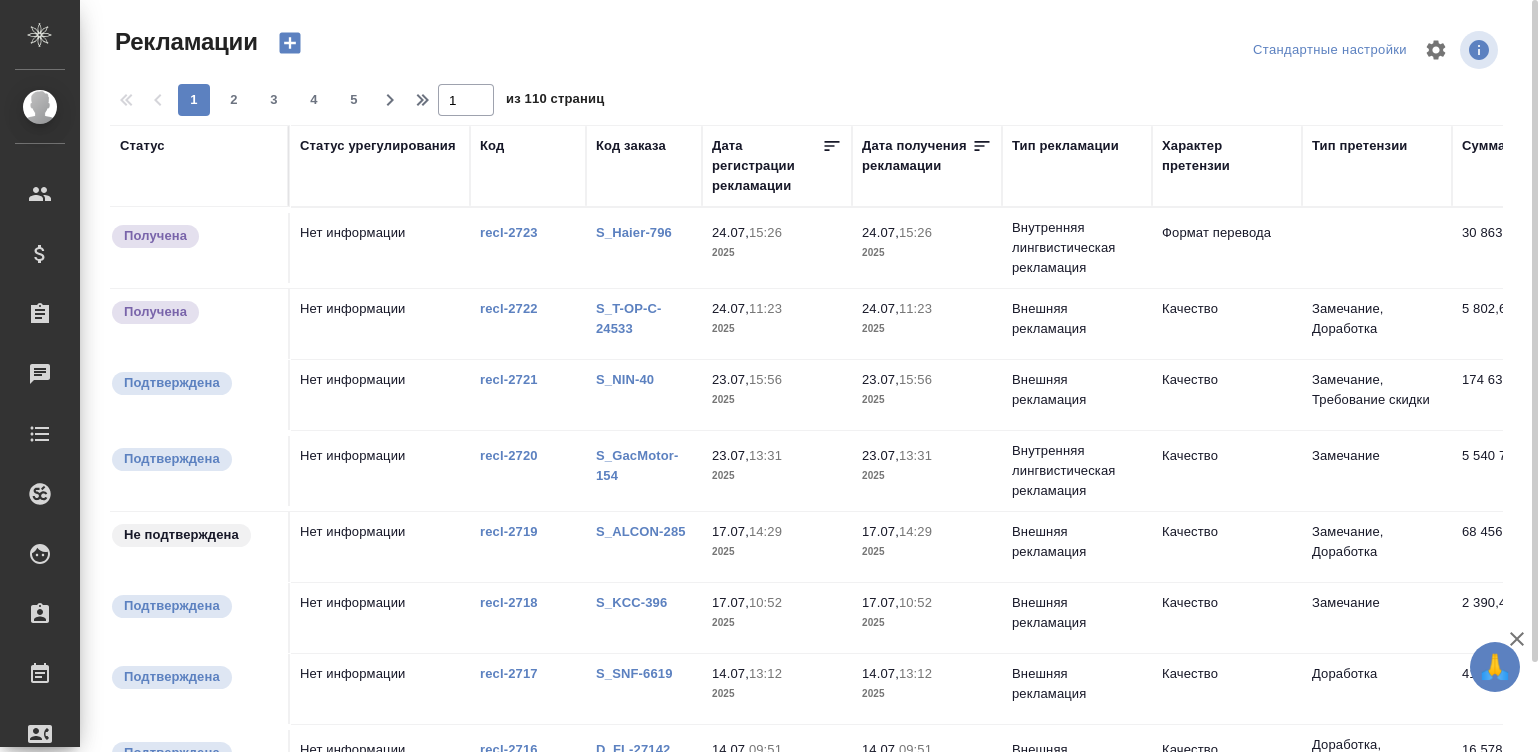 click on "S_NIN-40" at bounding box center [644, 248] 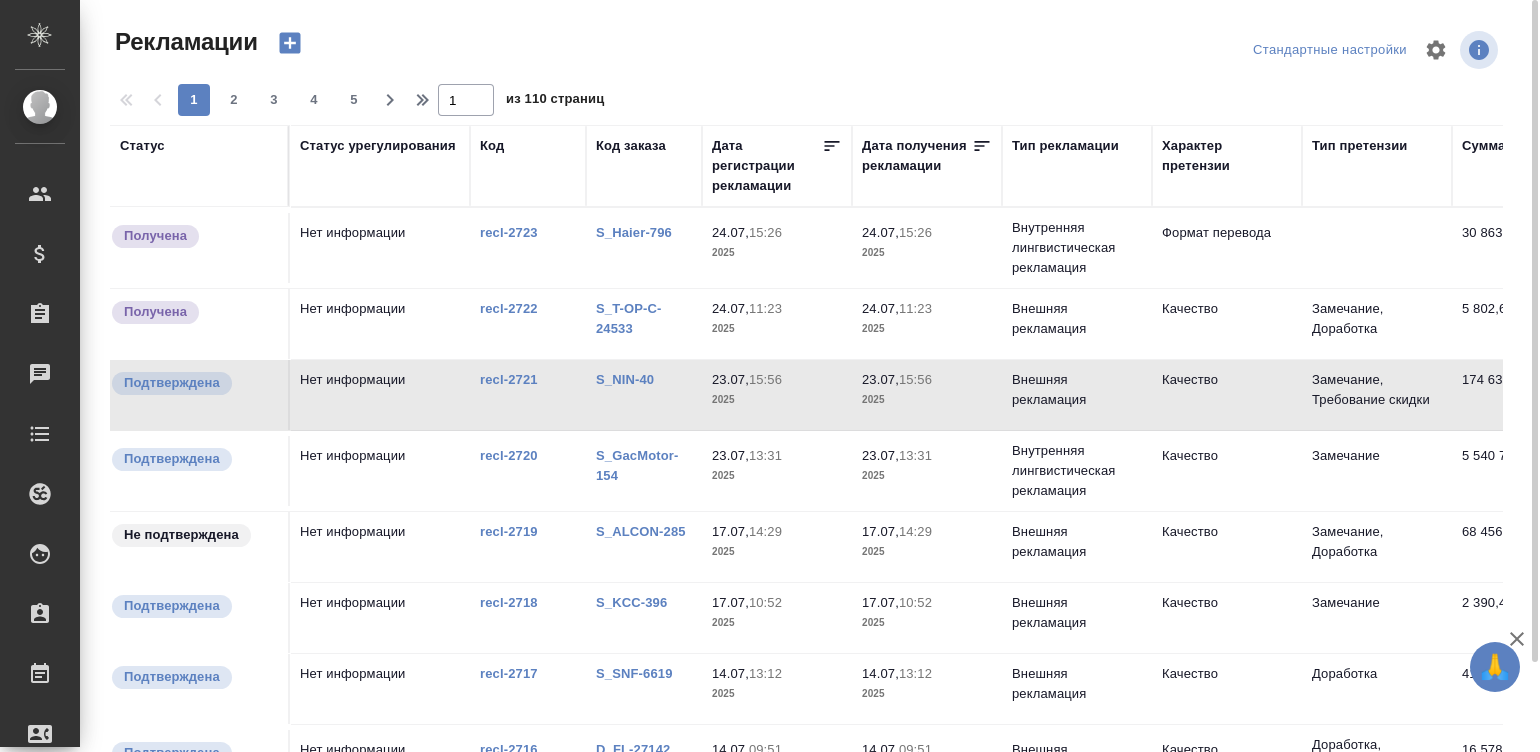 click on "S_GacMotor-154" at bounding box center (644, 233) 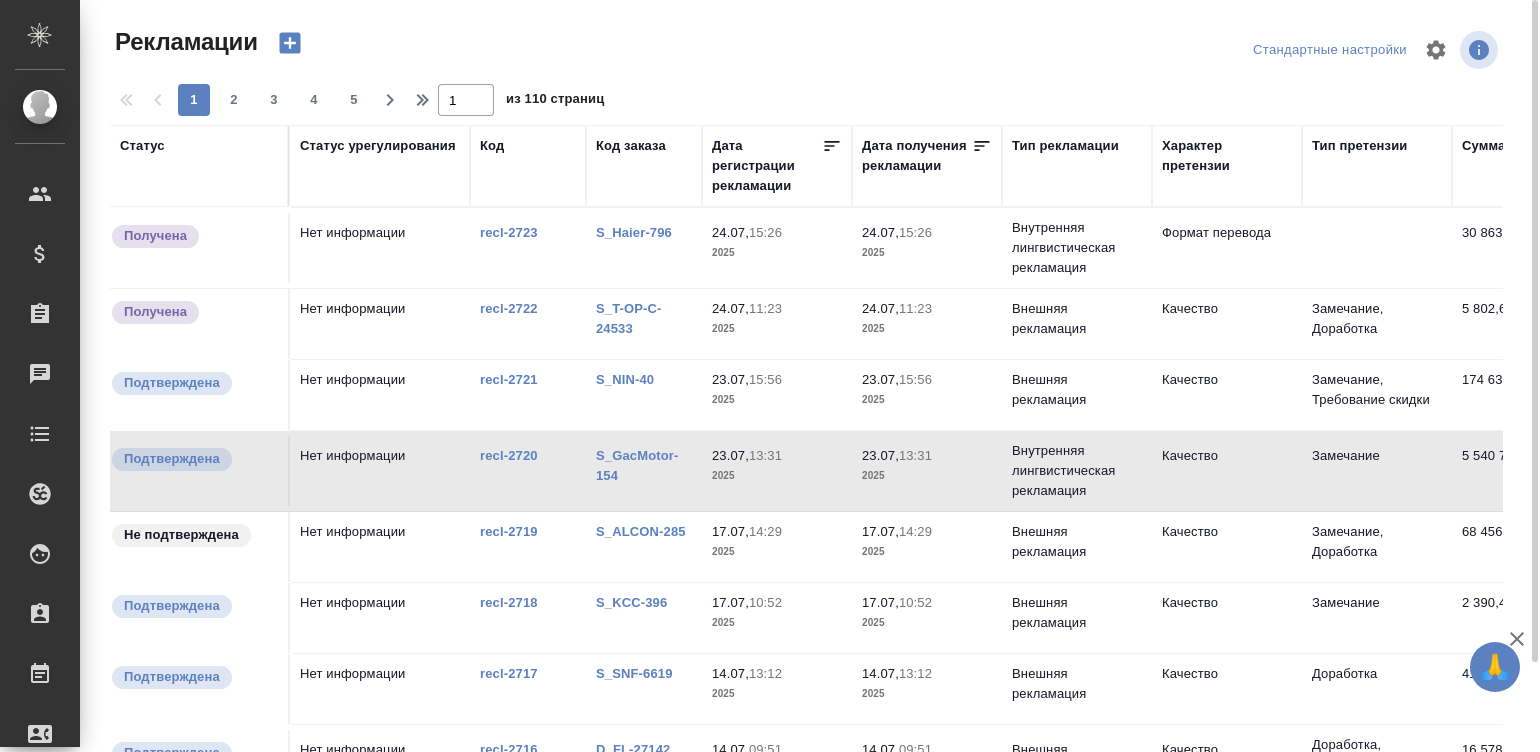 click on "S_ALCON-285" at bounding box center [641, 531] 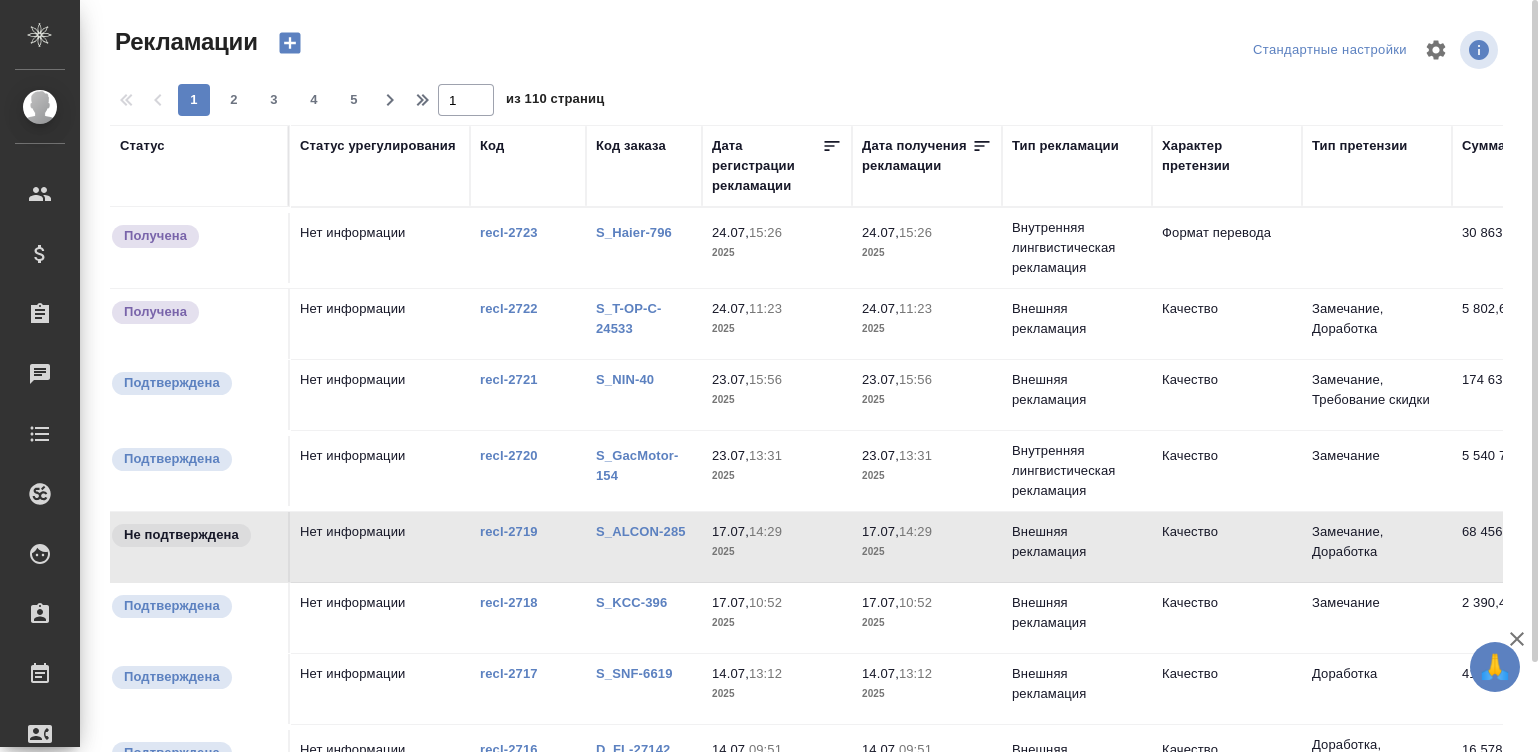click on "S_KCC-396" at bounding box center (644, 248) 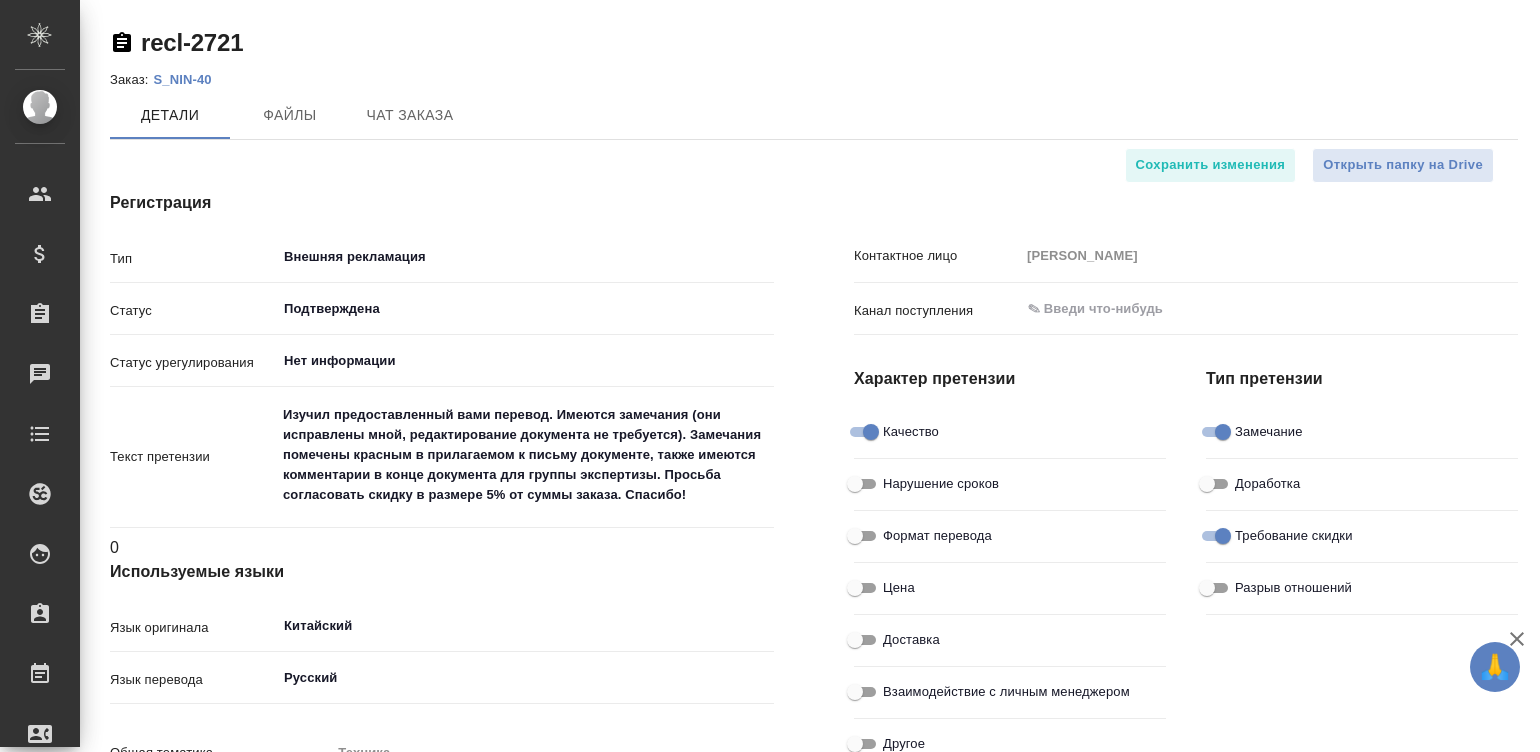 scroll, scrollTop: 0, scrollLeft: 0, axis: both 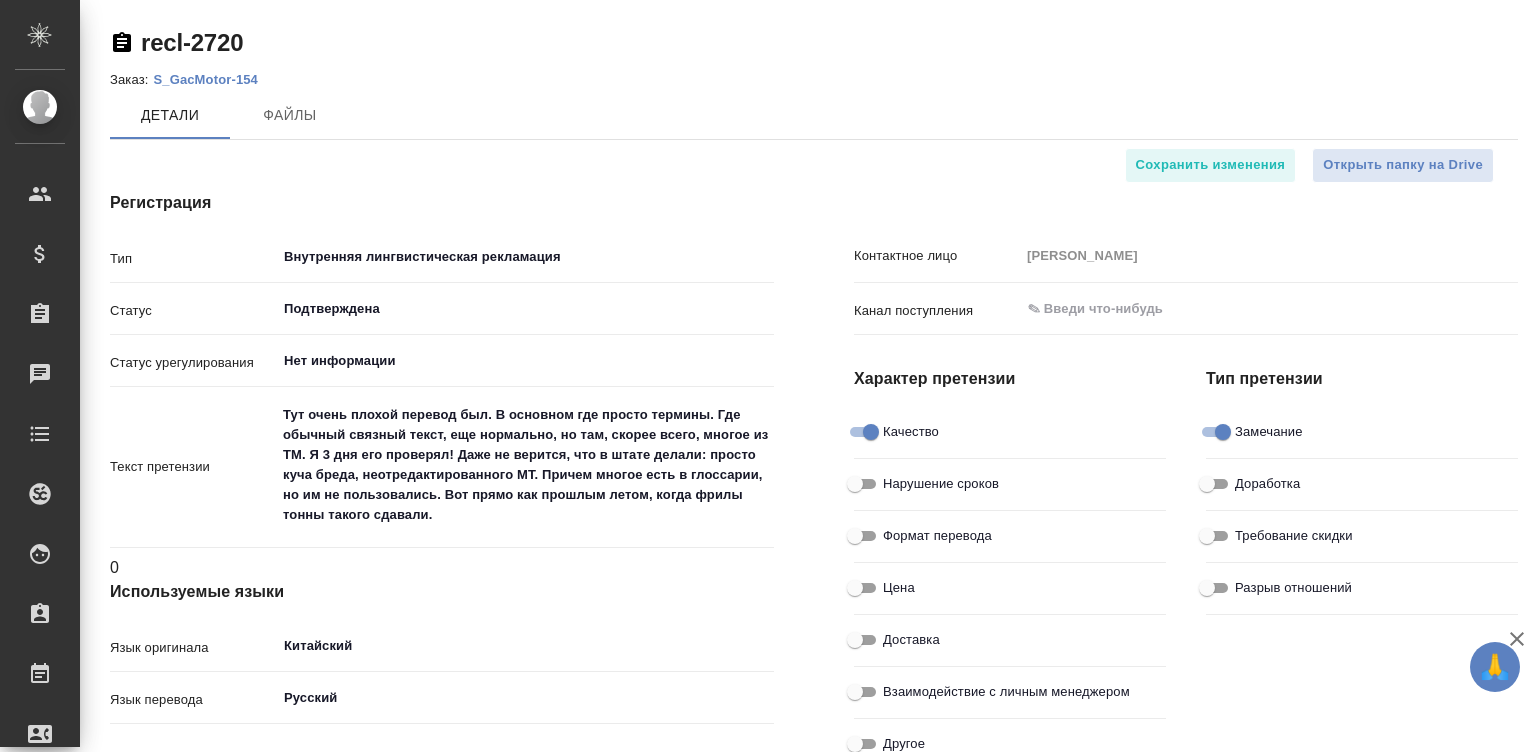 type on "[PERSON_NAME]" 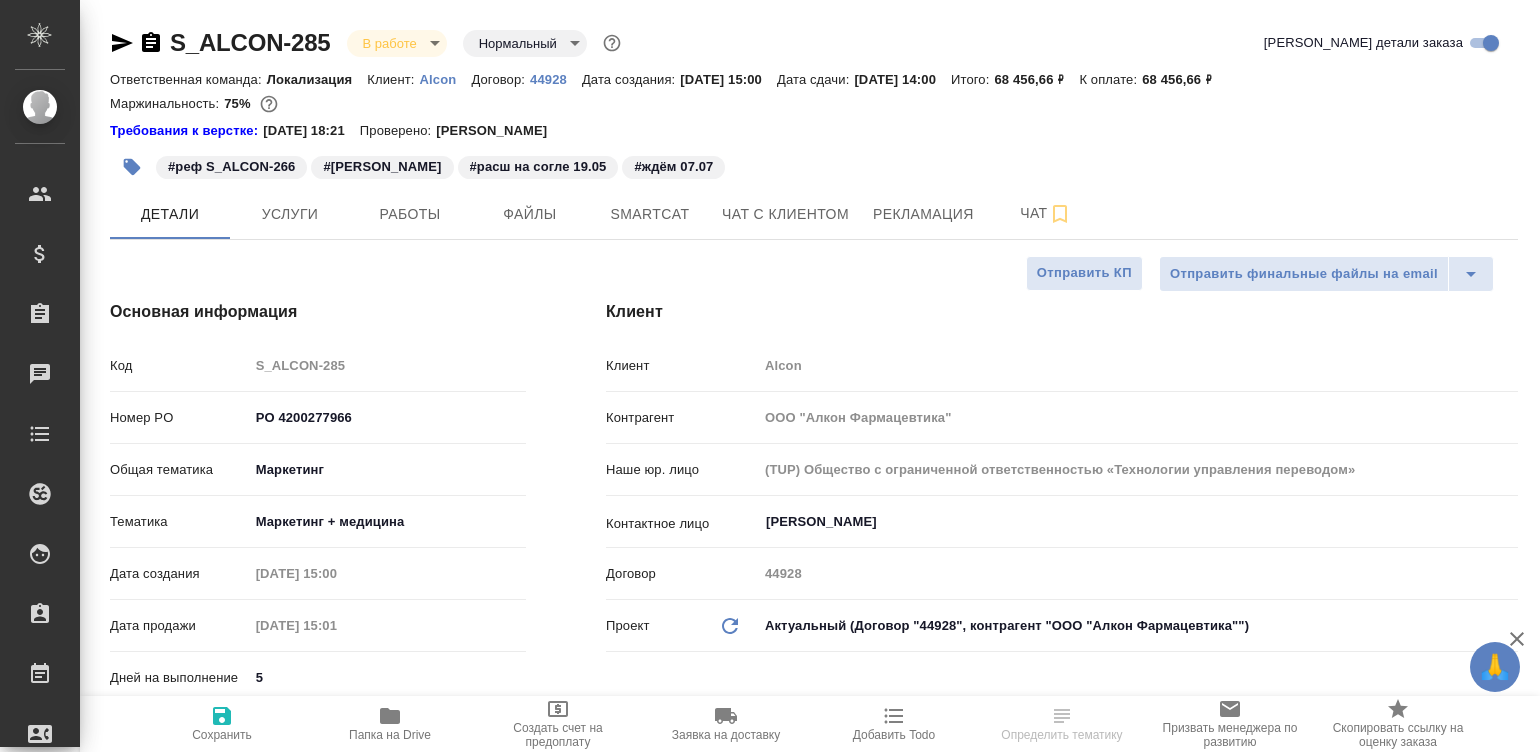 select on "RU" 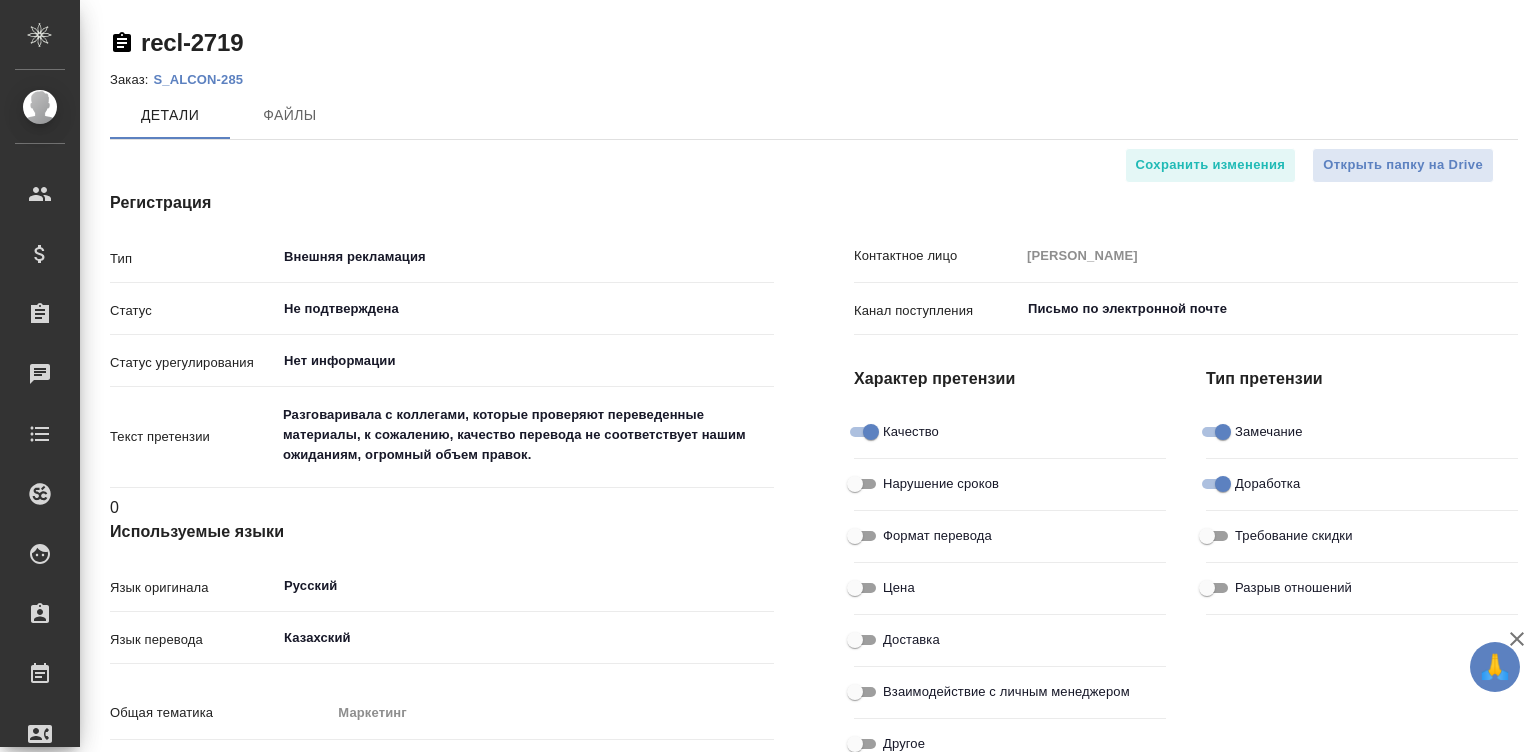 type on "[PERSON_NAME]" 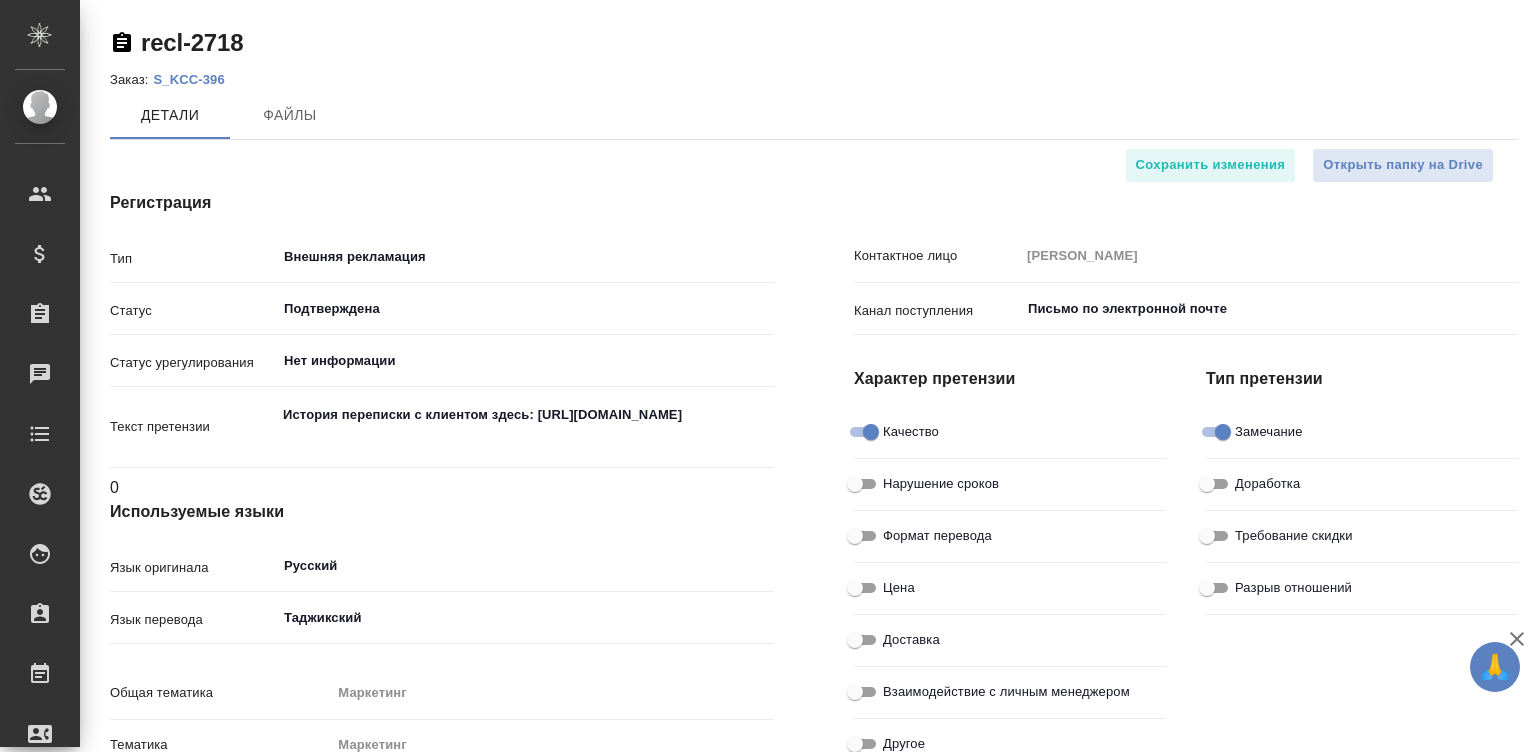 scroll, scrollTop: 0, scrollLeft: 0, axis: both 